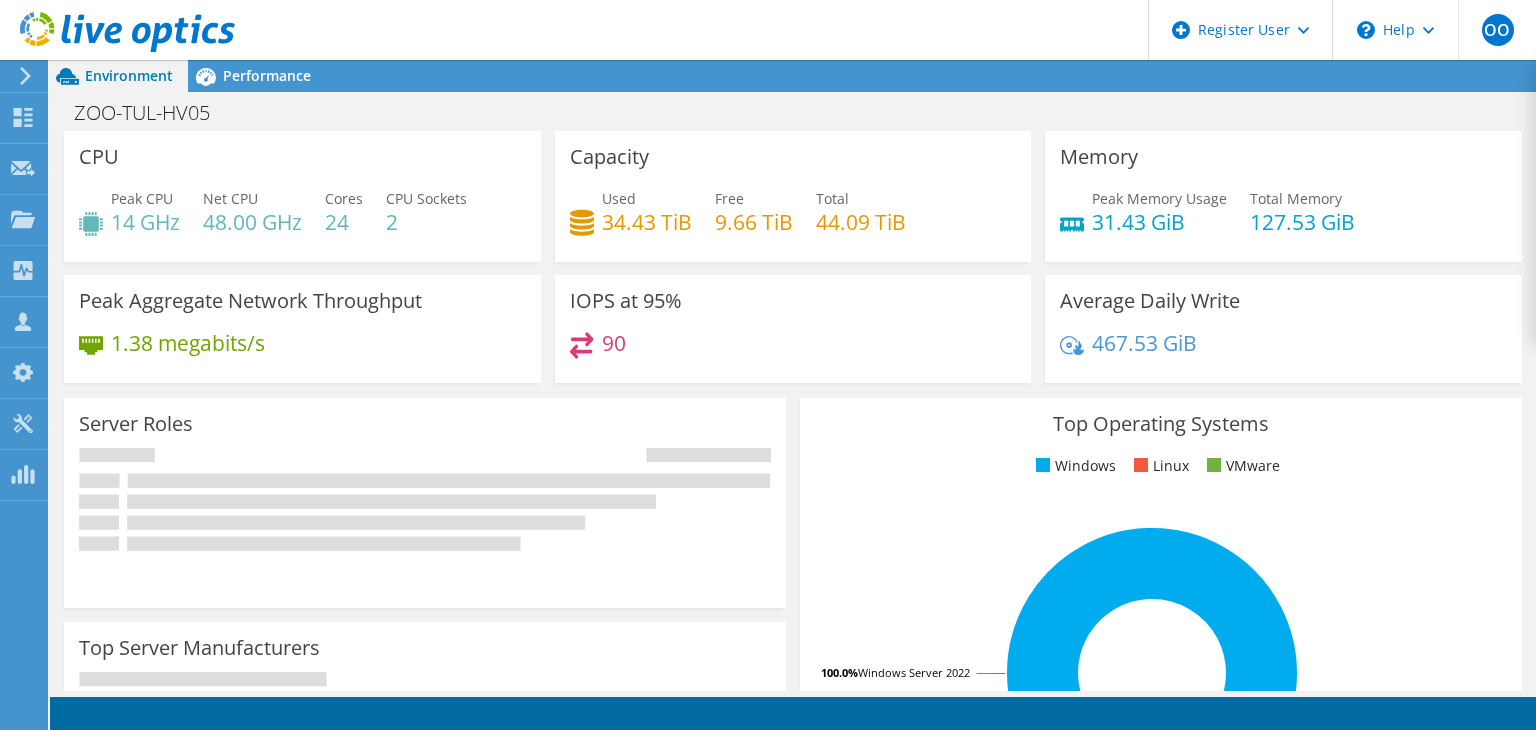 scroll, scrollTop: 0, scrollLeft: 0, axis: both 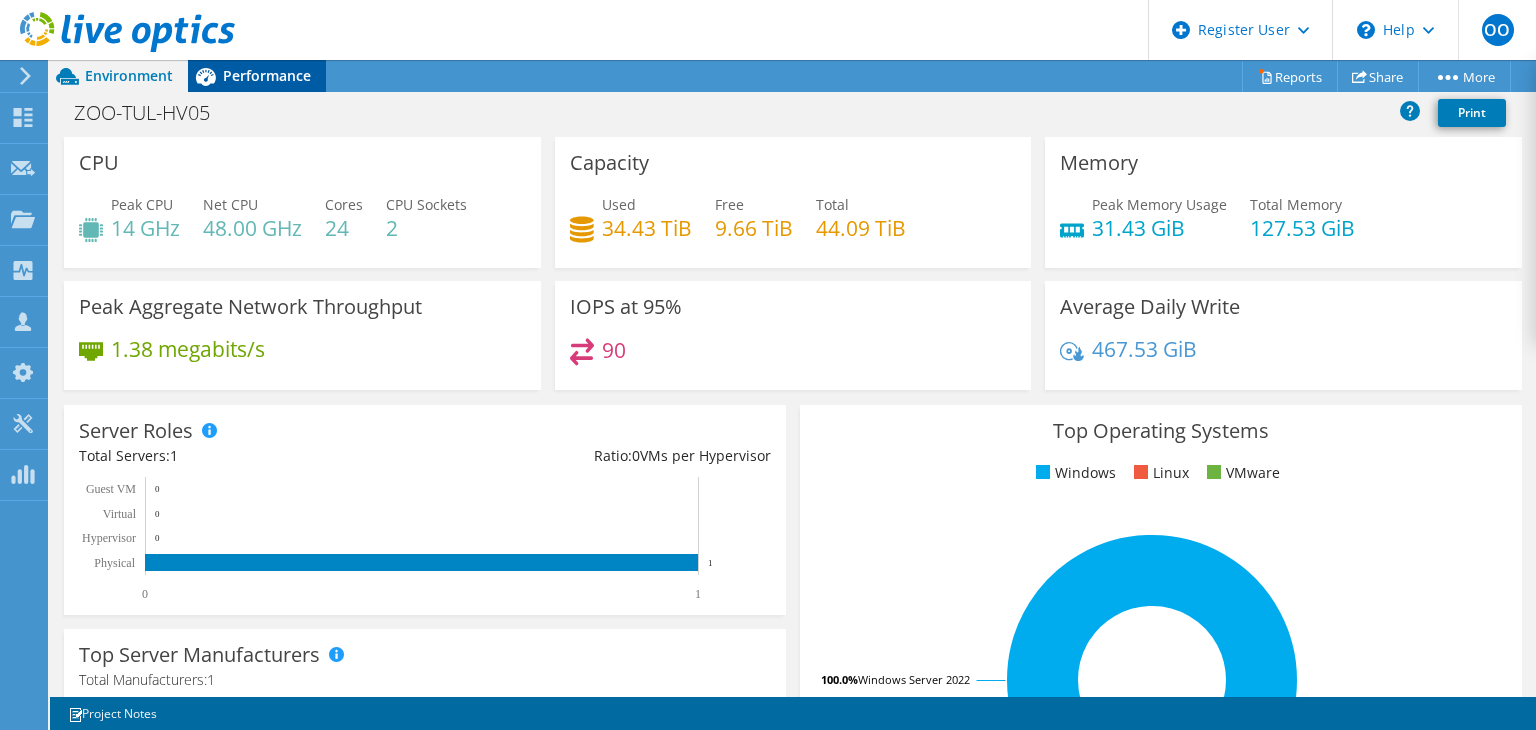 click on "Performance" at bounding box center (267, 75) 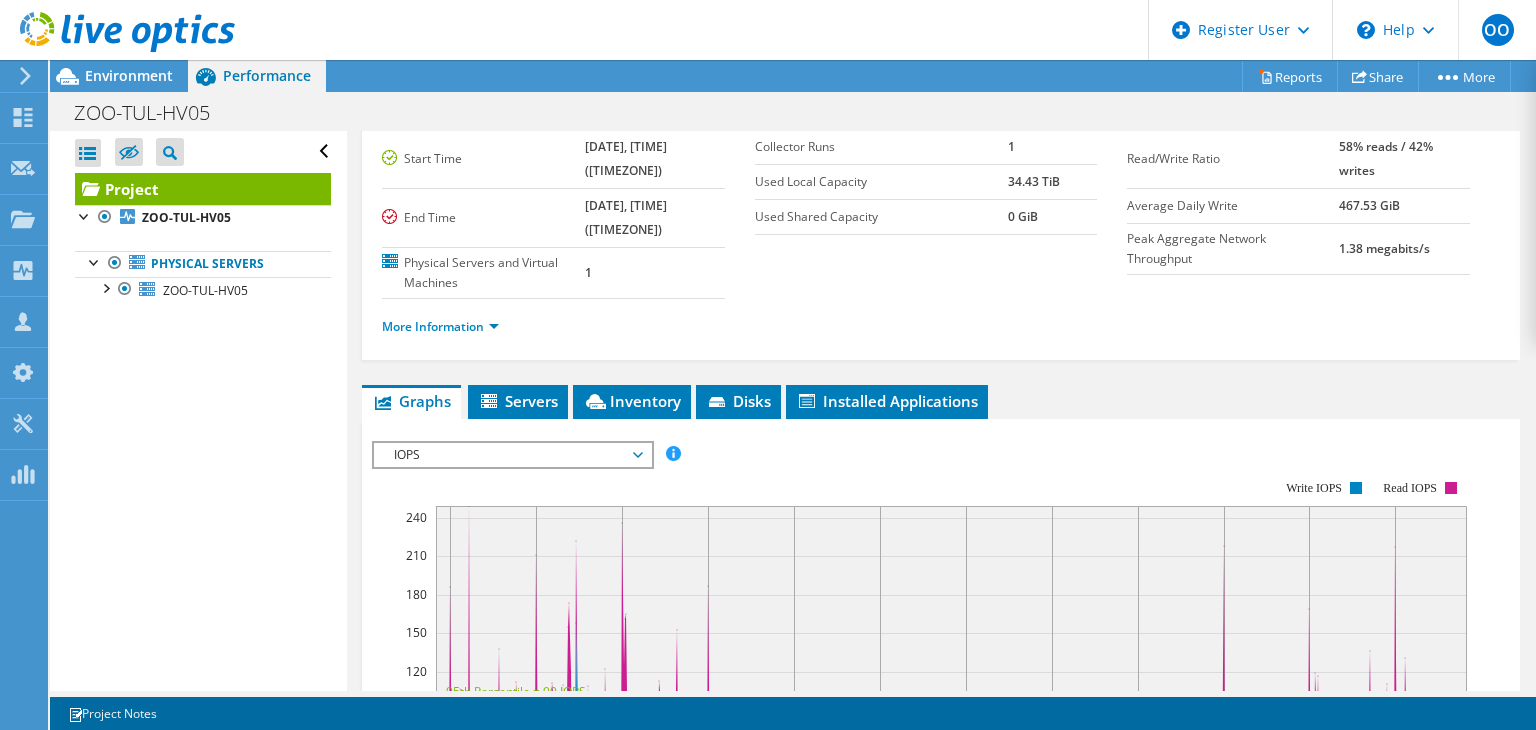 scroll, scrollTop: 164, scrollLeft: 0, axis: vertical 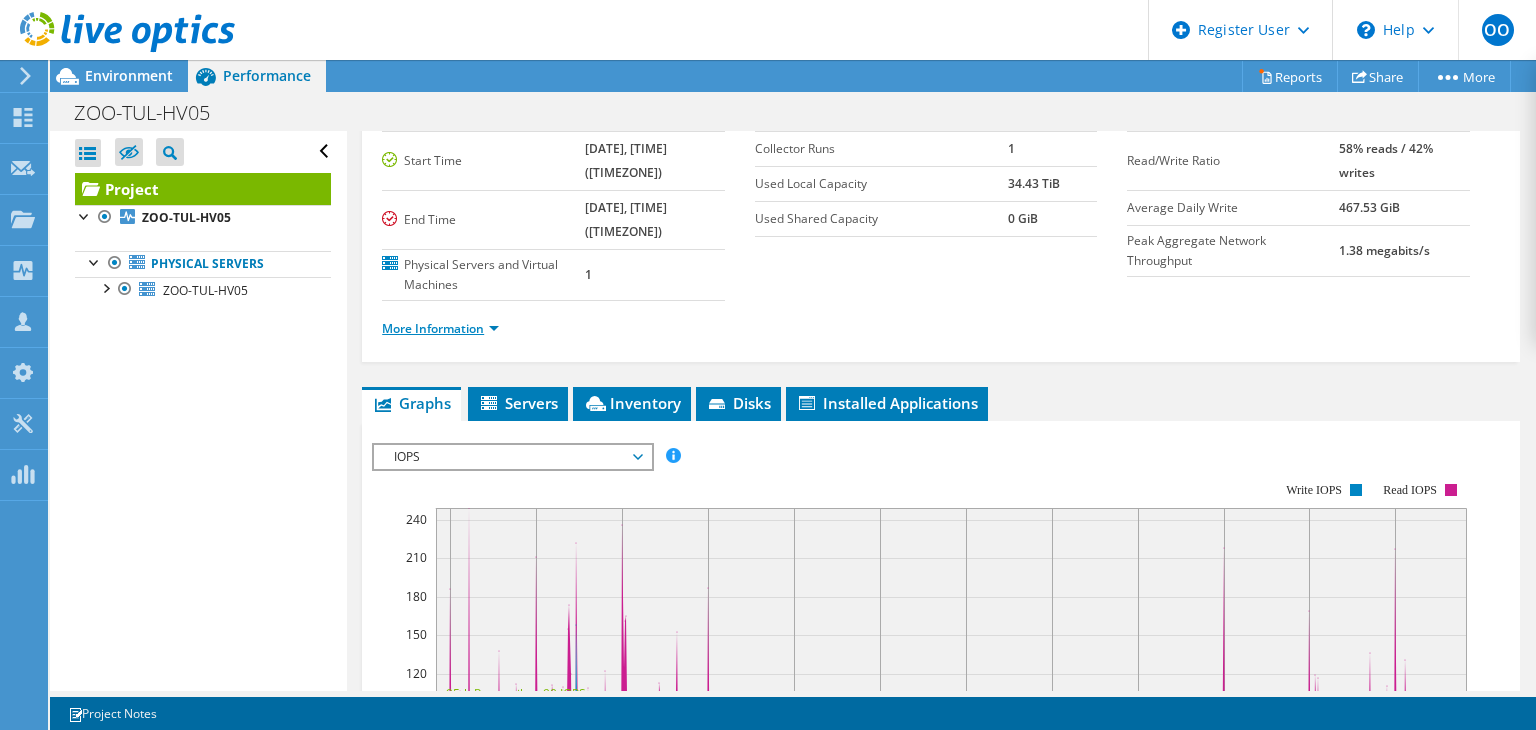 click on "More Information" at bounding box center (440, 328) 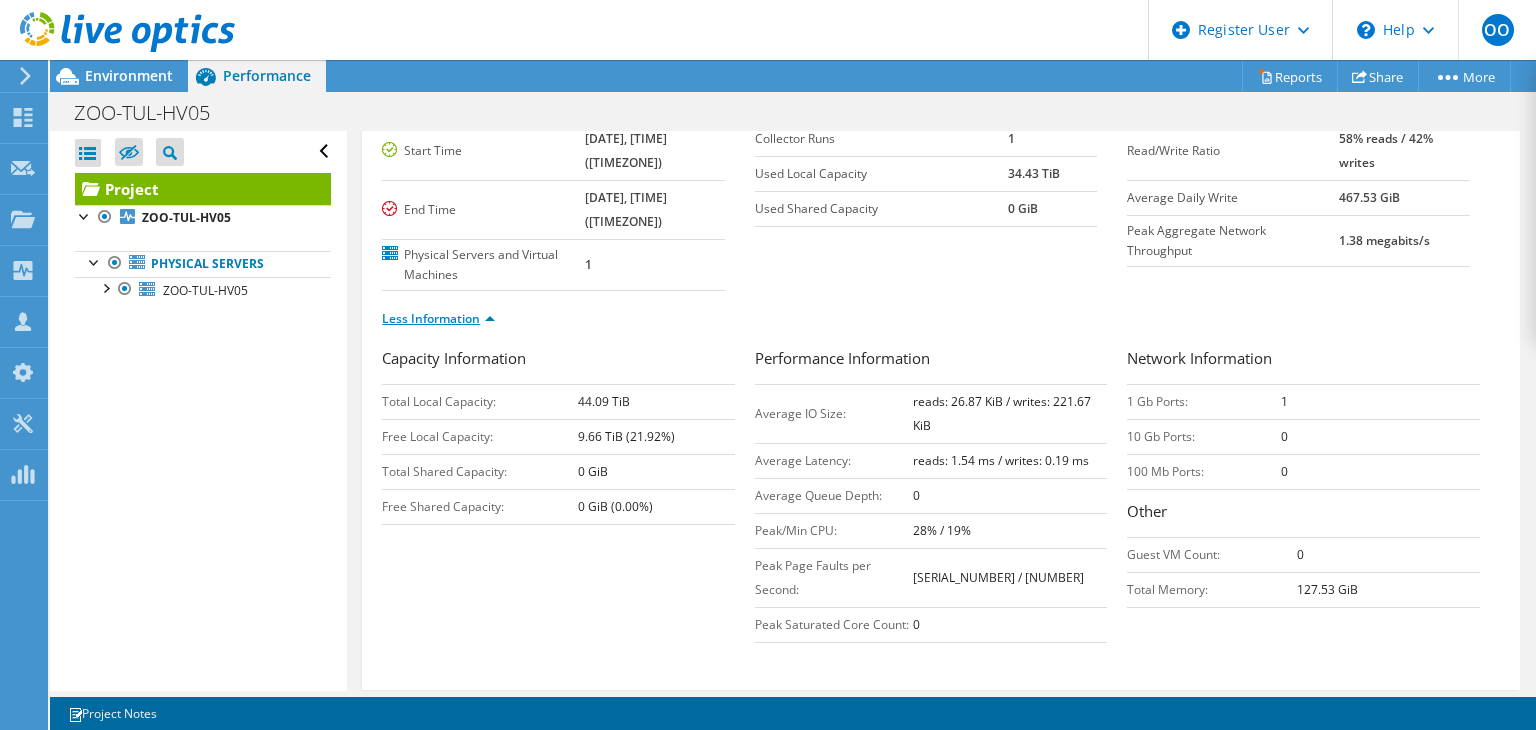 scroll, scrollTop: 175, scrollLeft: 0, axis: vertical 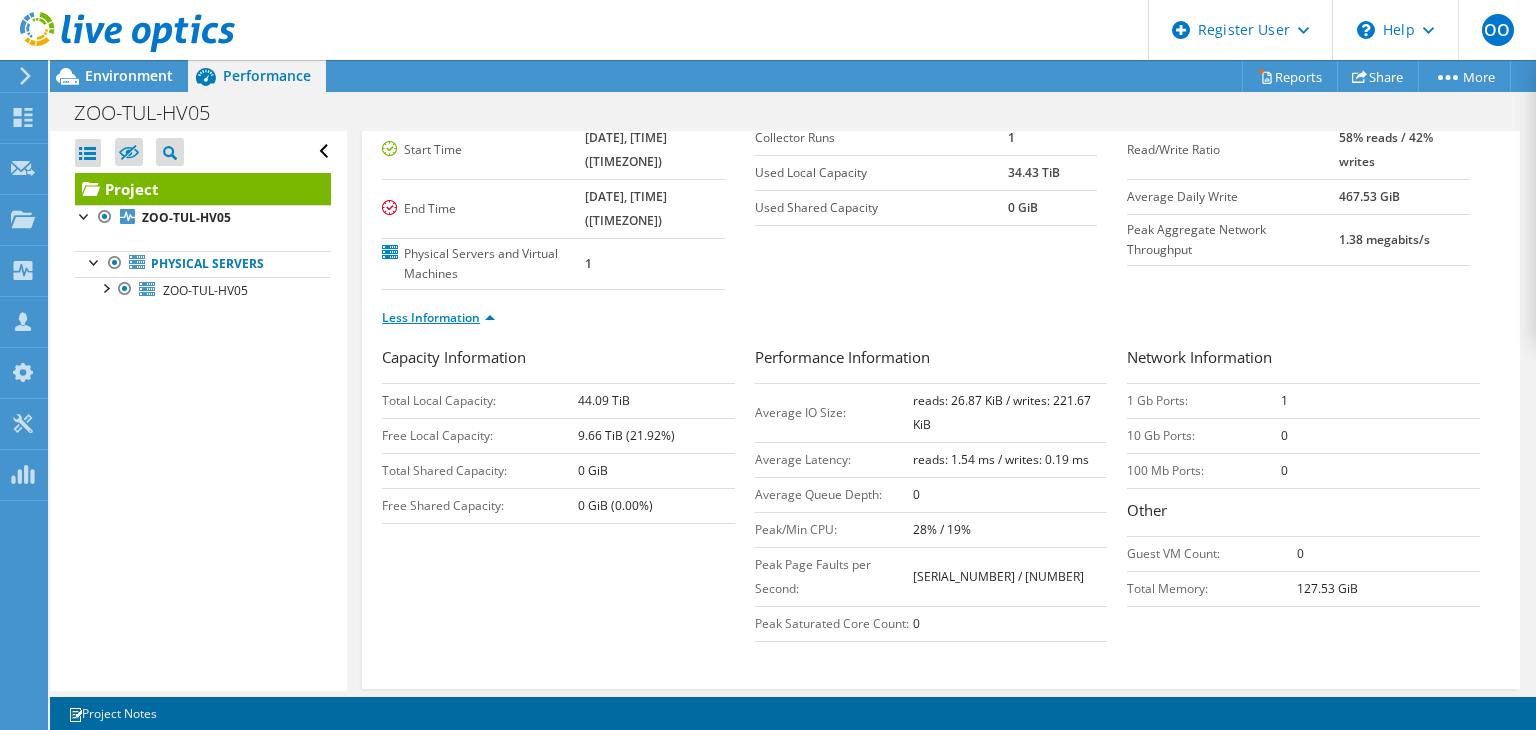 click on "Less Information" at bounding box center [438, 317] 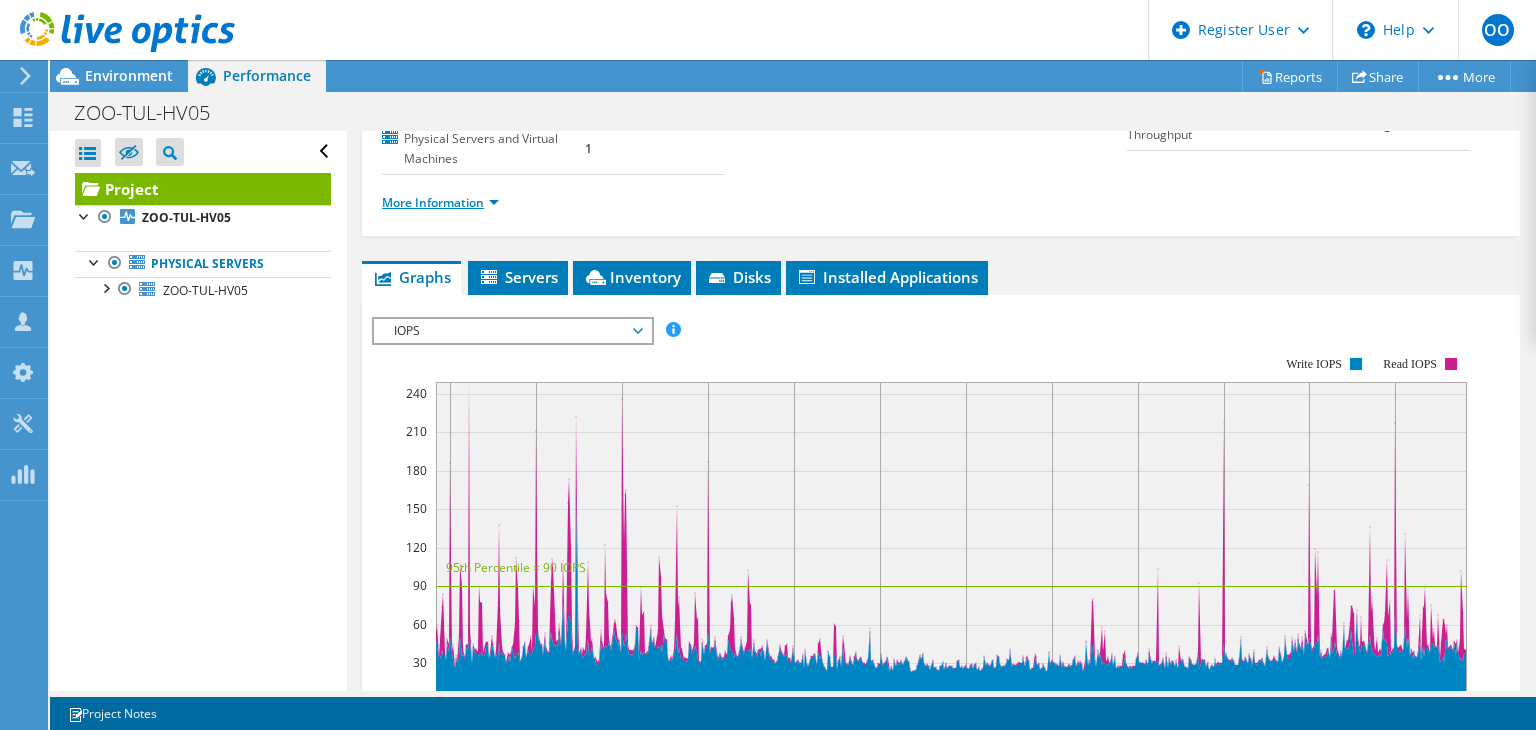 scroll, scrollTop: 294, scrollLeft: 0, axis: vertical 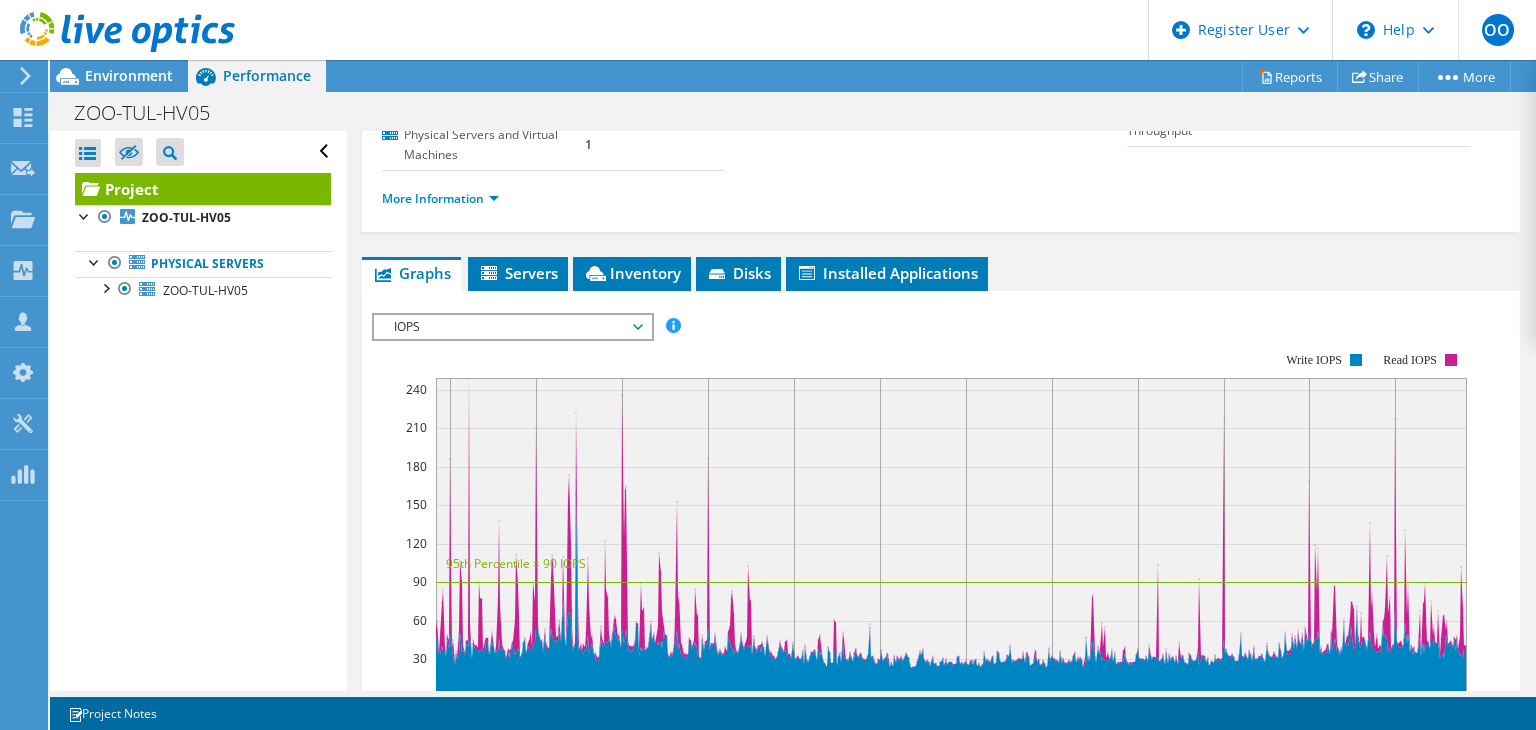 click on "IOPS" at bounding box center (512, 327) 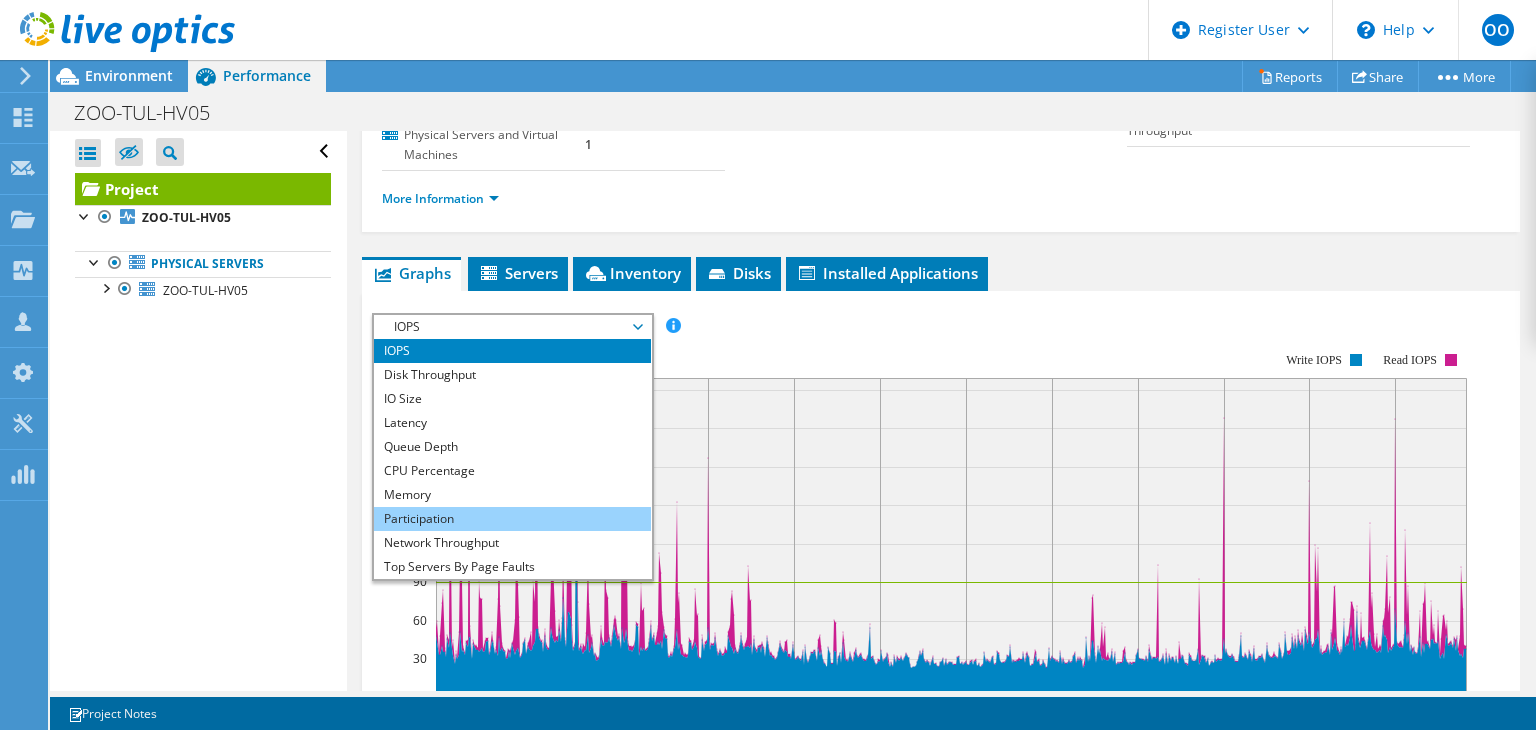 scroll, scrollTop: 72, scrollLeft: 0, axis: vertical 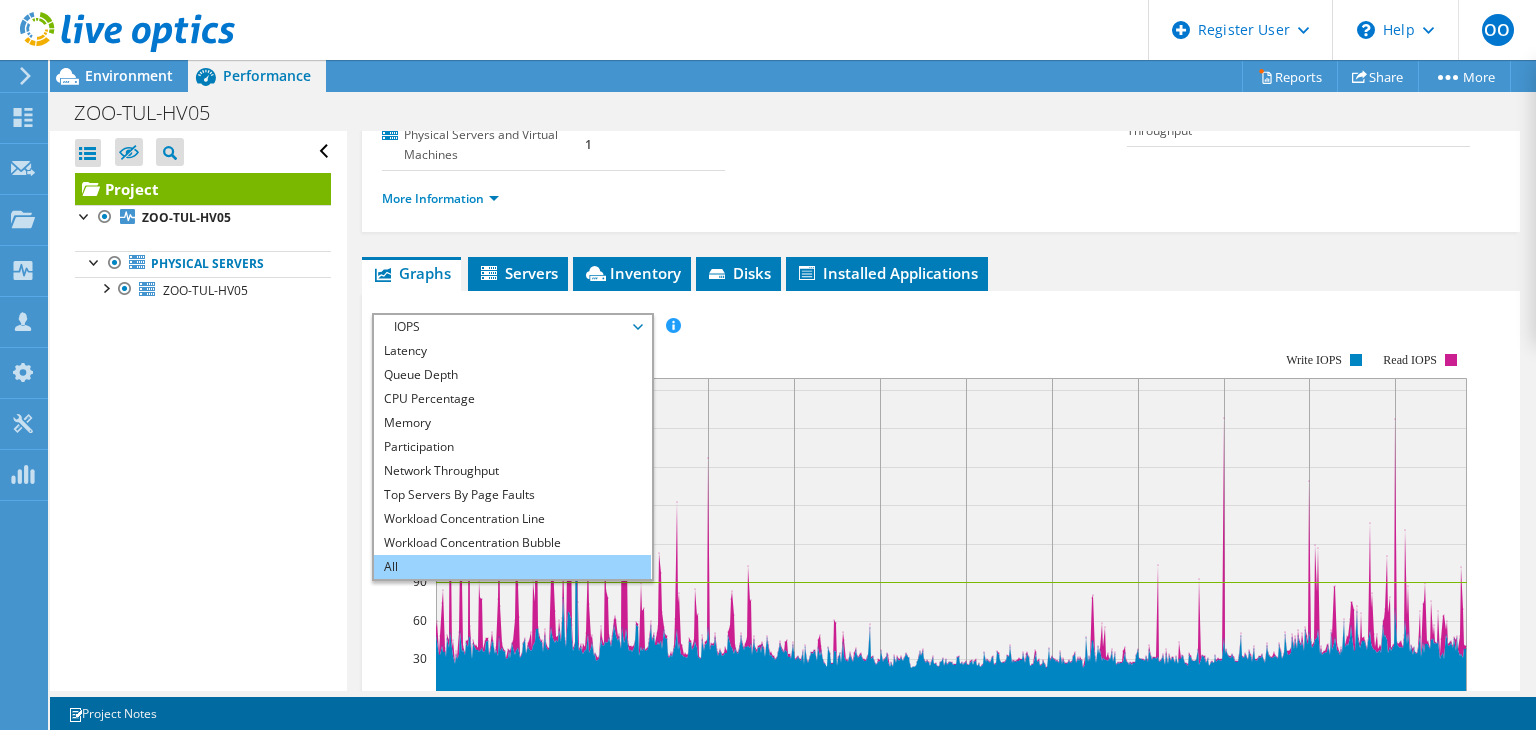 click on "All" at bounding box center (512, 567) 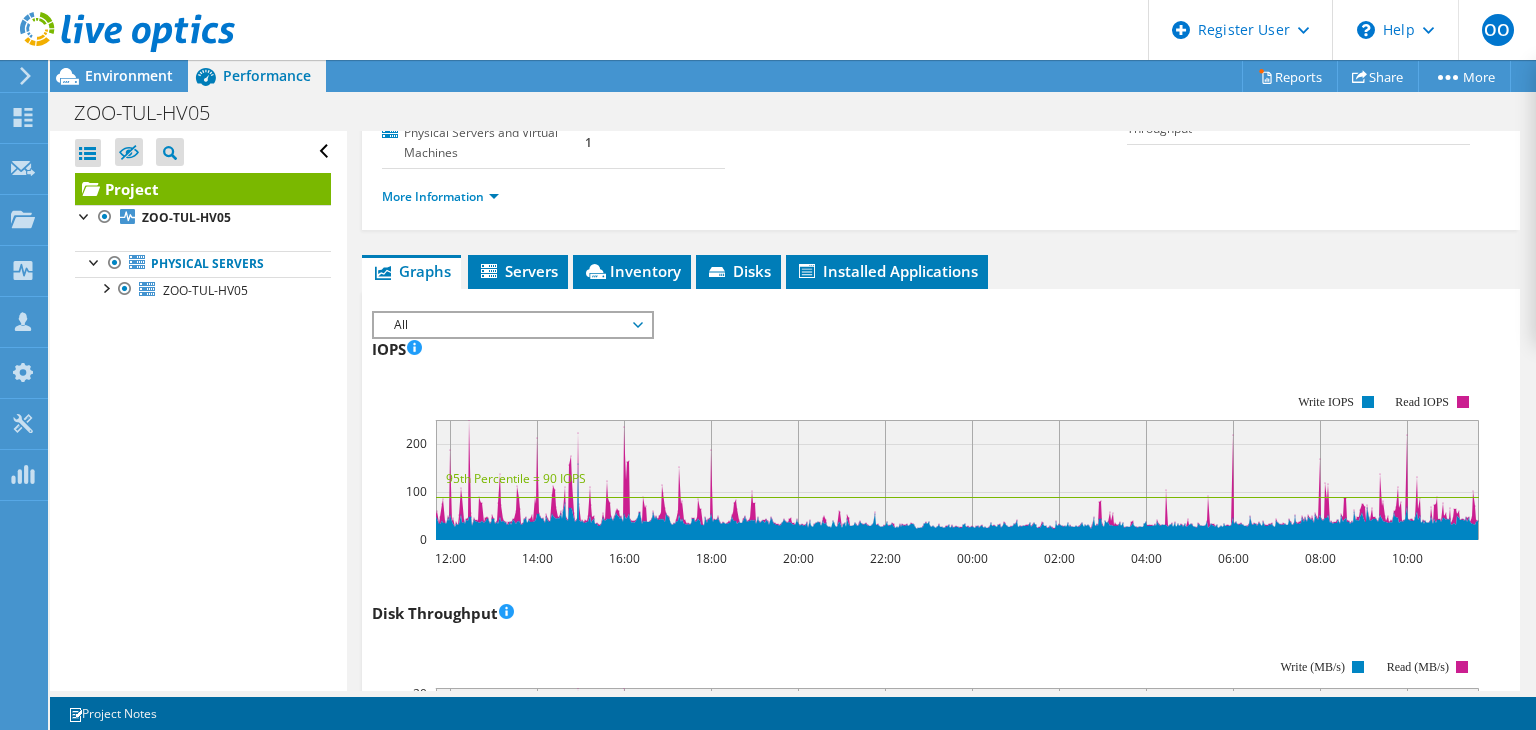 scroll, scrollTop: 0, scrollLeft: 0, axis: both 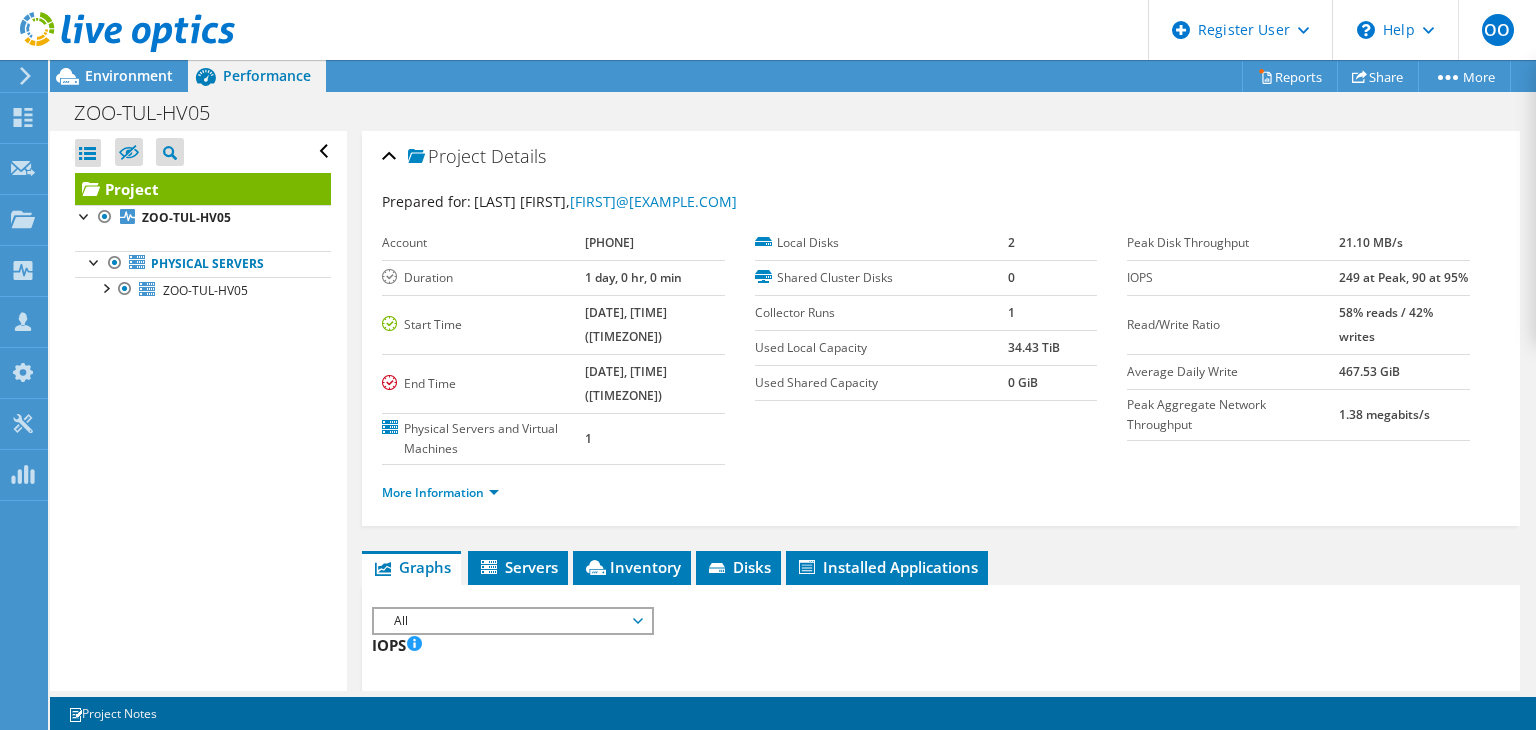 click on "End Time" at bounding box center [483, 383] 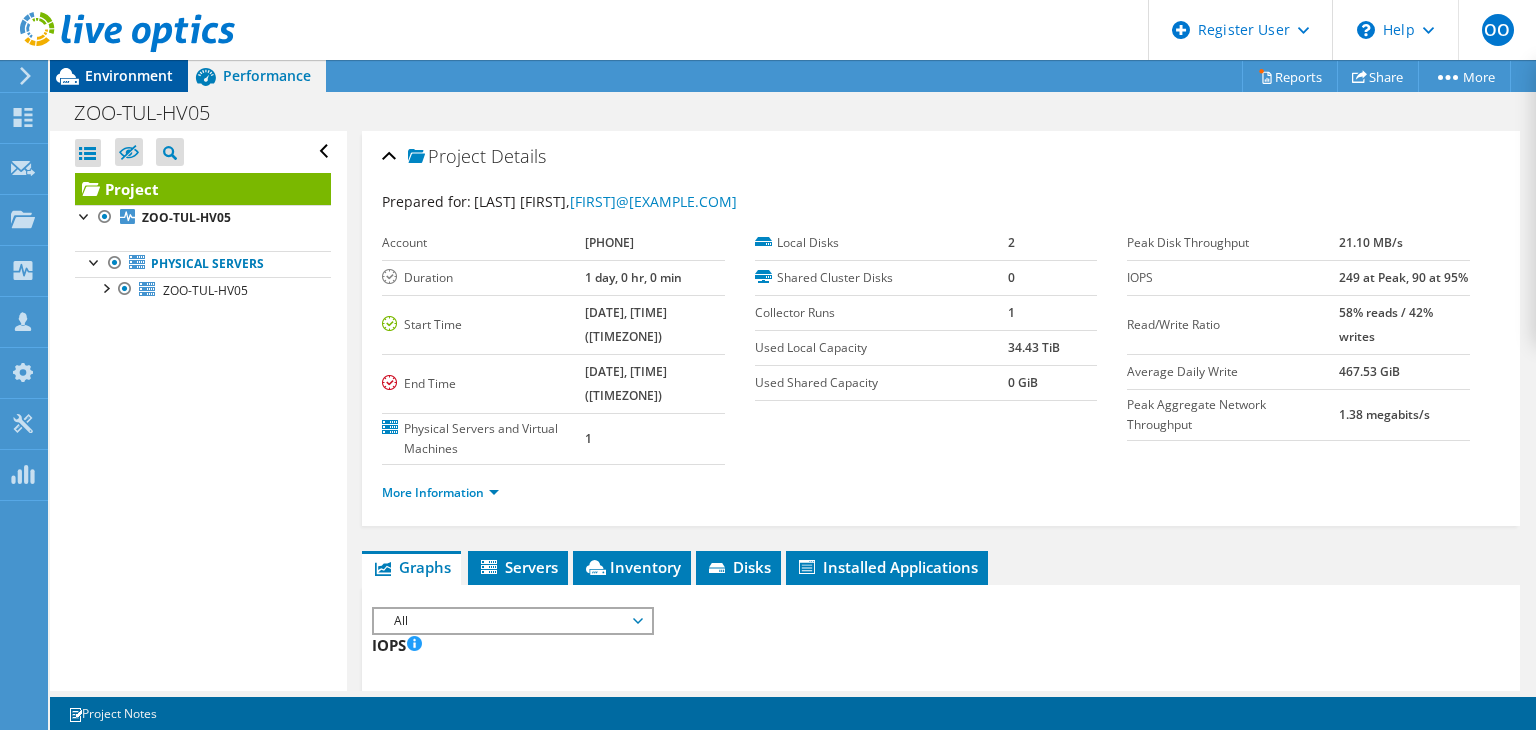 click on "Environment" at bounding box center [129, 75] 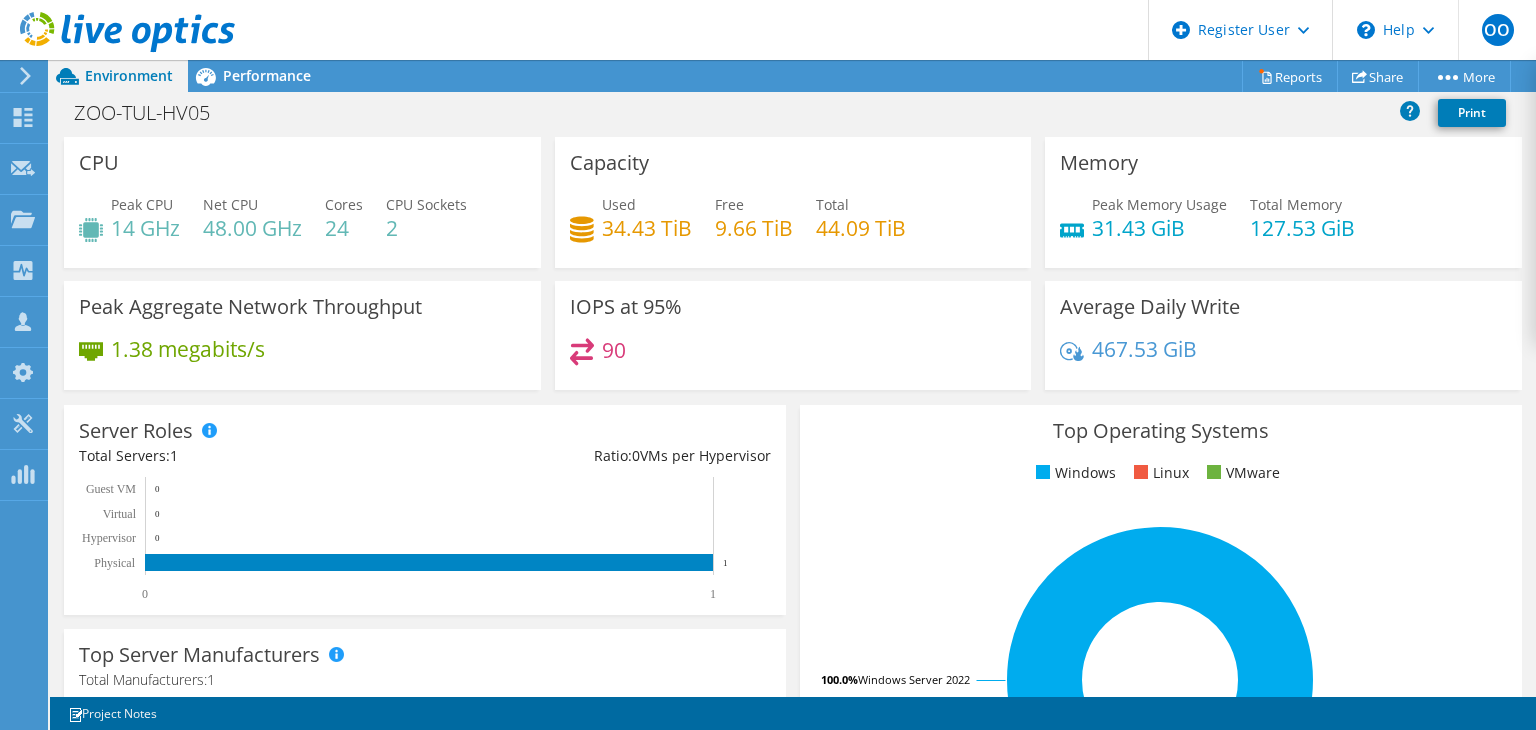 click on "Average Daily Write
467.53 GiB" at bounding box center (1283, 342) 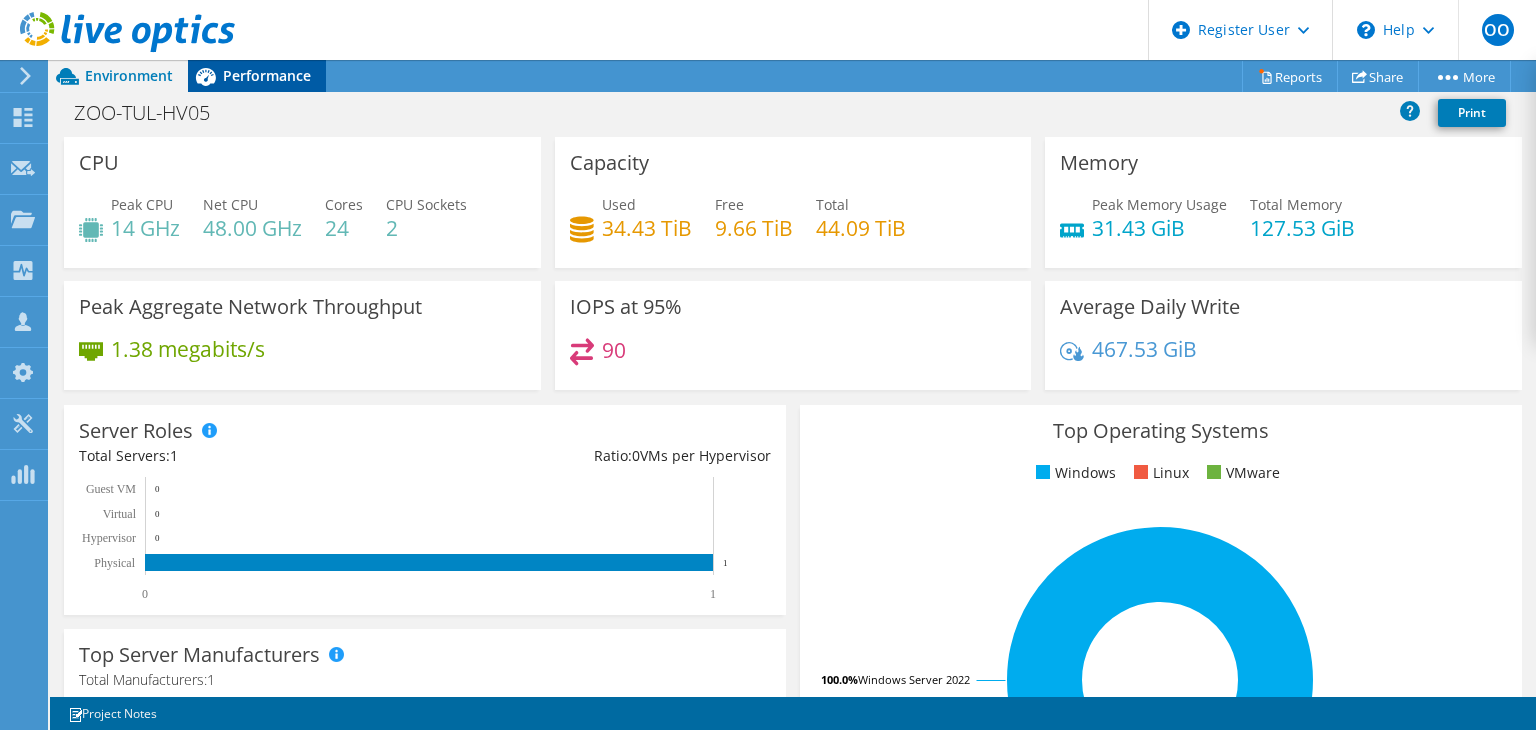 click on "Performance" at bounding box center [267, 75] 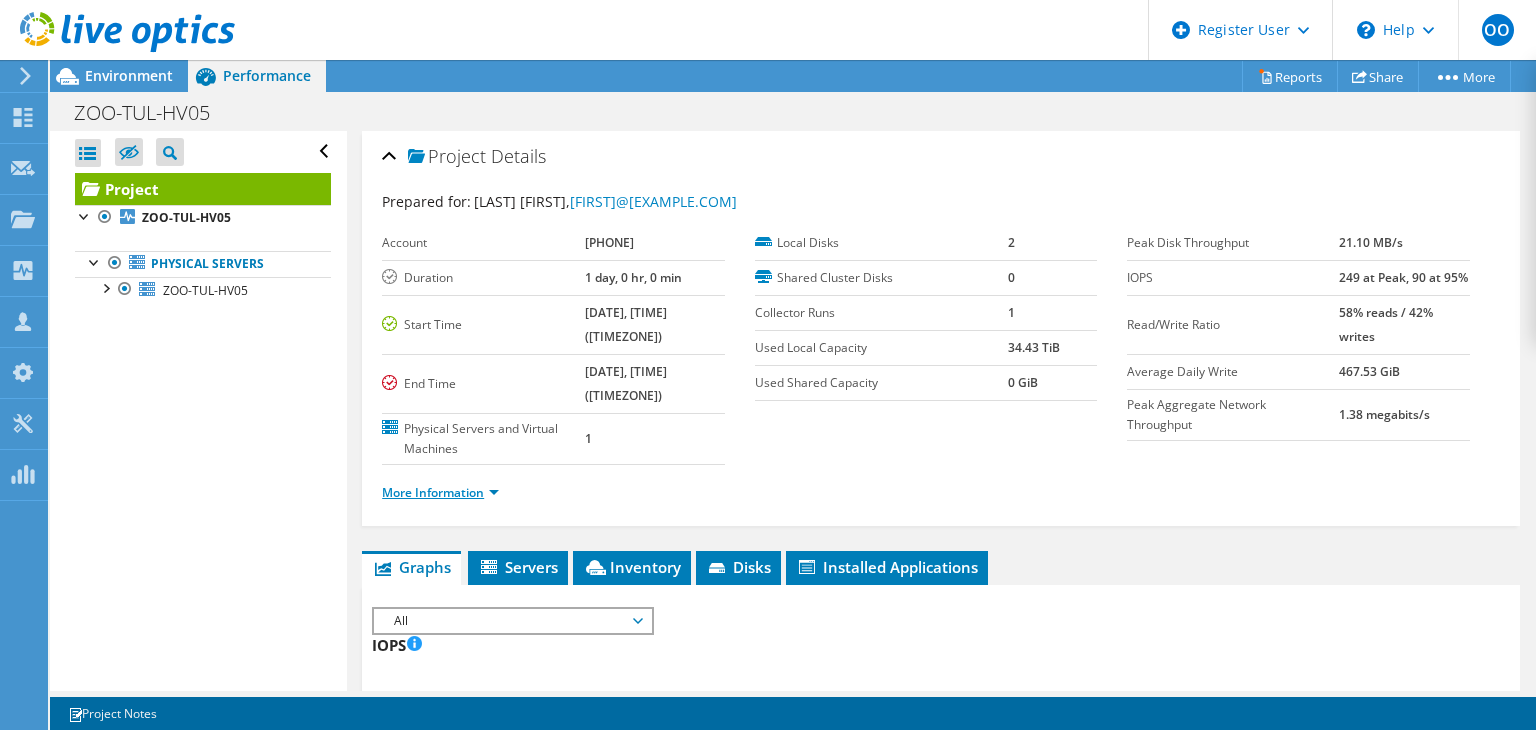 click on "More Information" at bounding box center (440, 492) 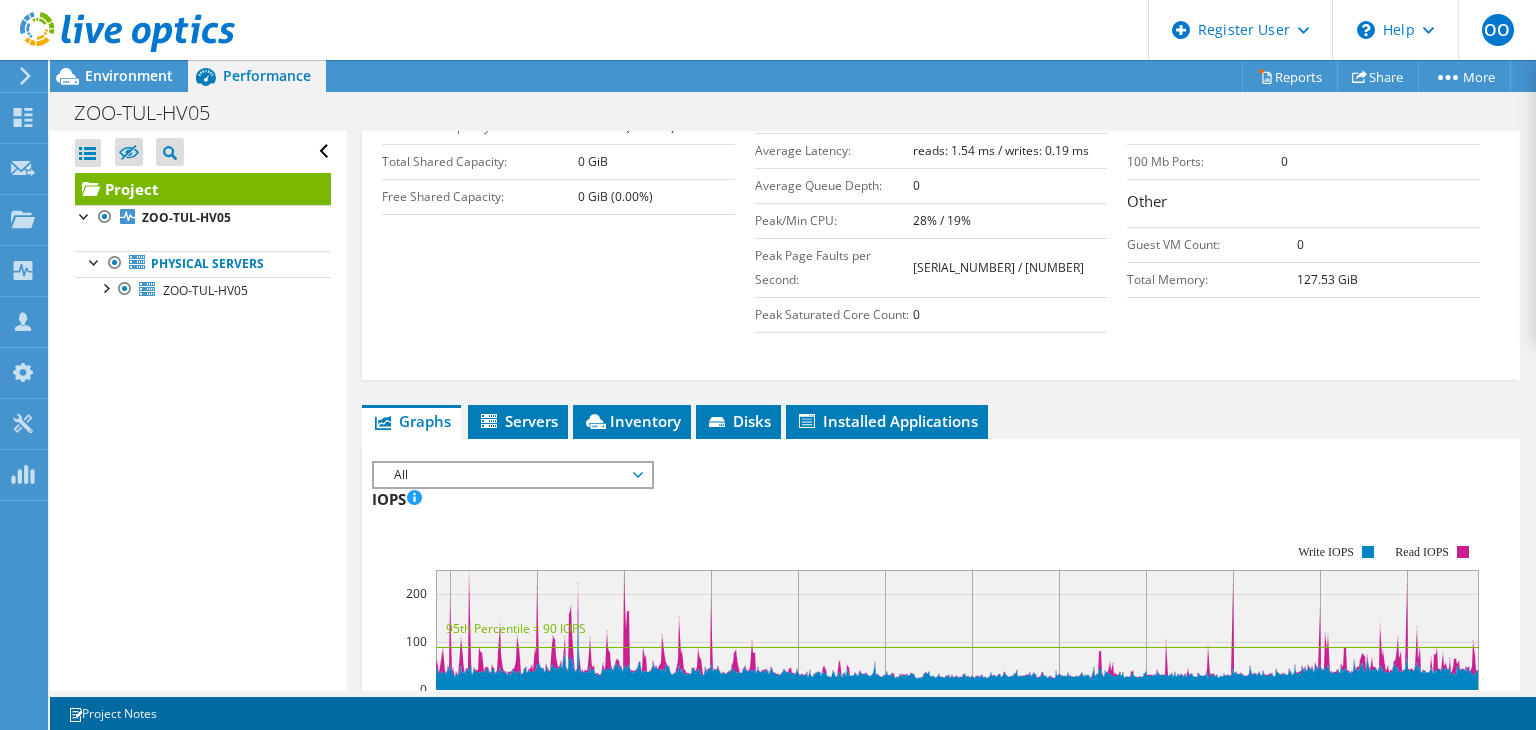 scroll, scrollTop: 623, scrollLeft: 0, axis: vertical 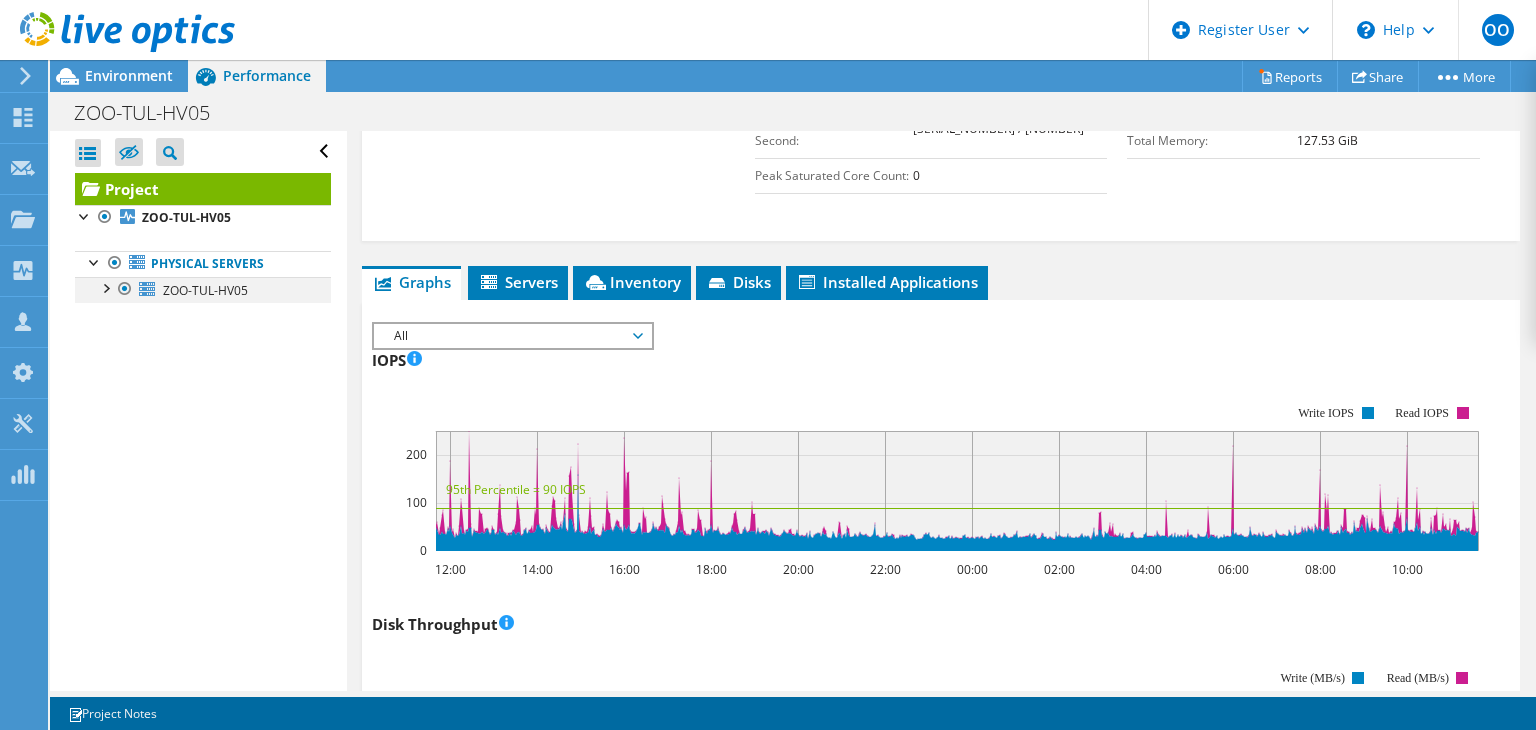 click at bounding box center (105, 287) 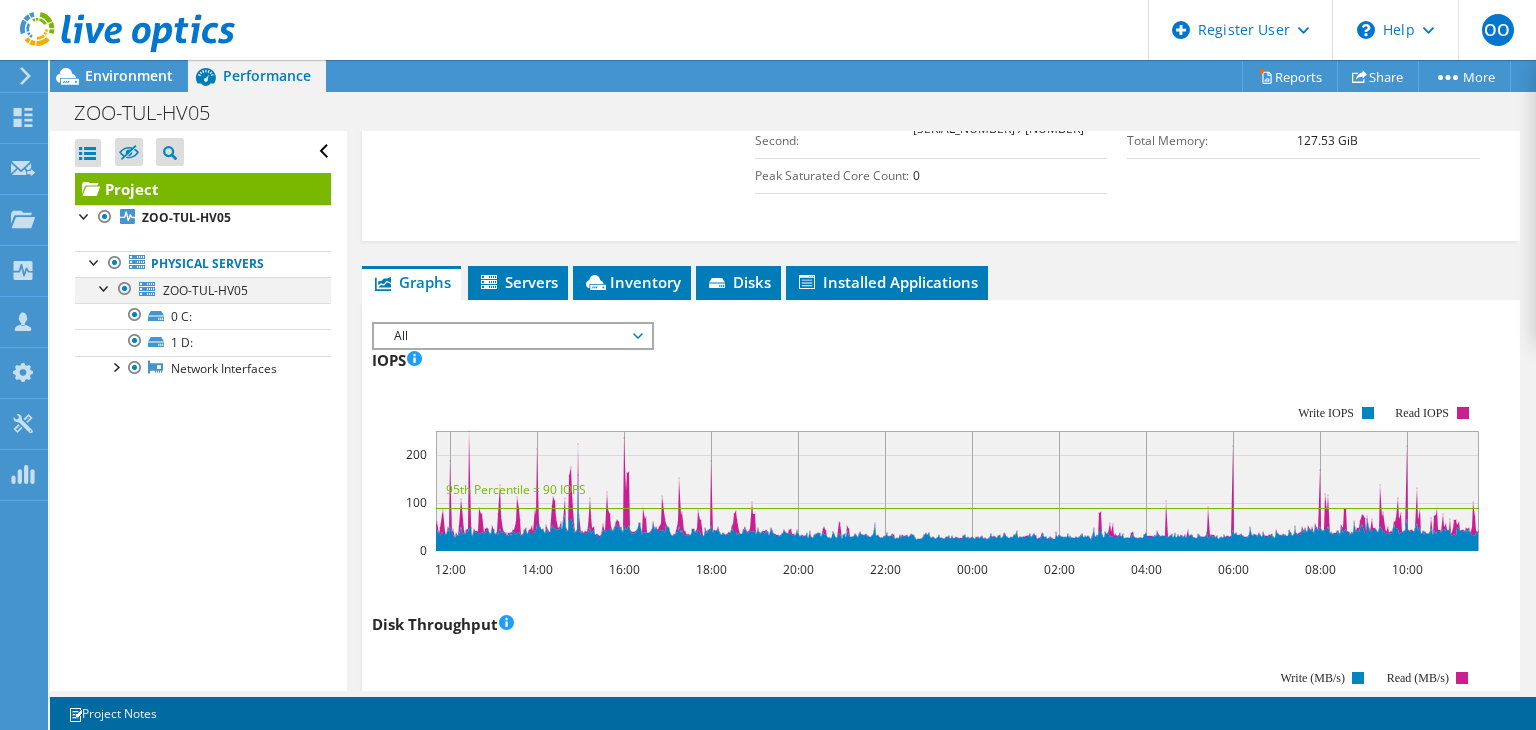 click at bounding box center (105, 287) 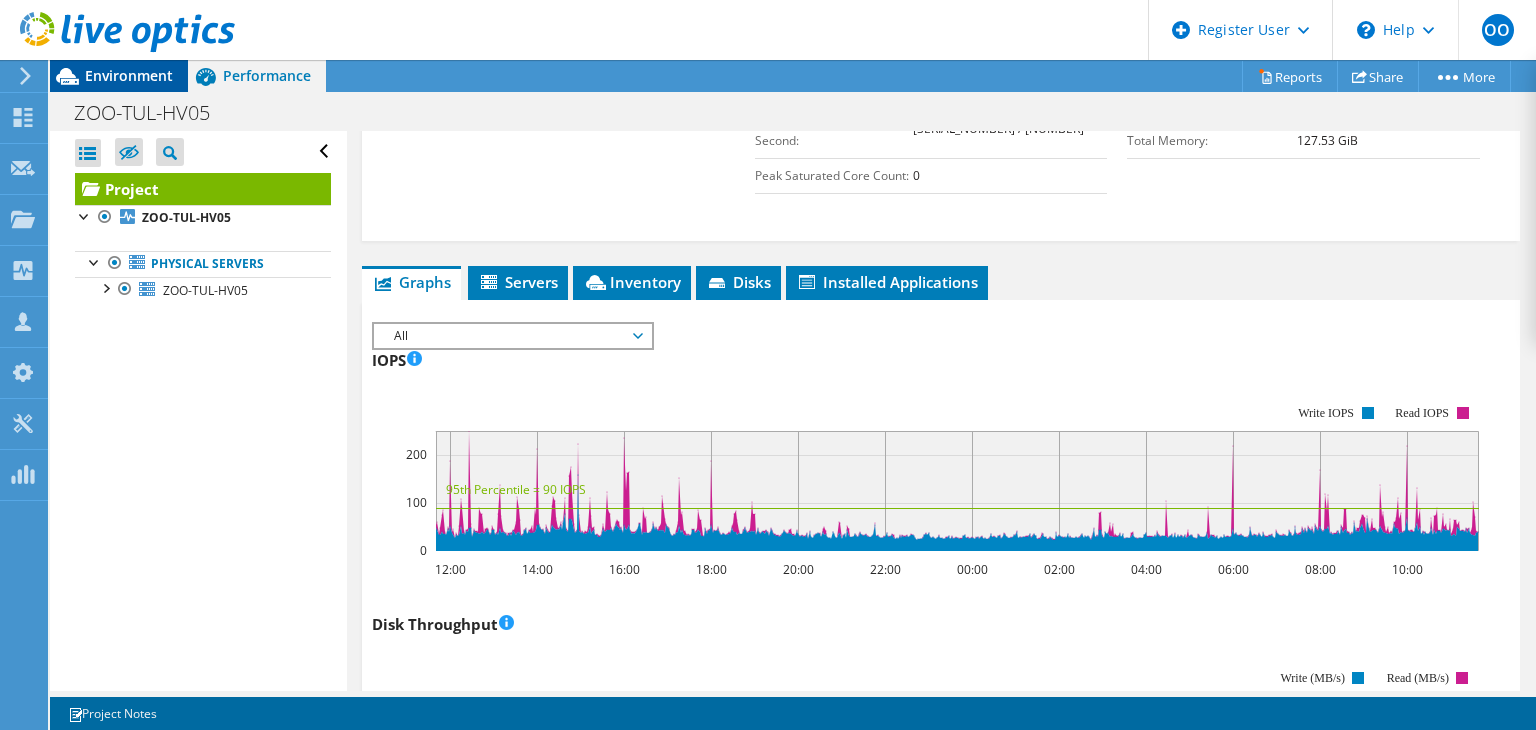 click on "Environment" at bounding box center [129, 75] 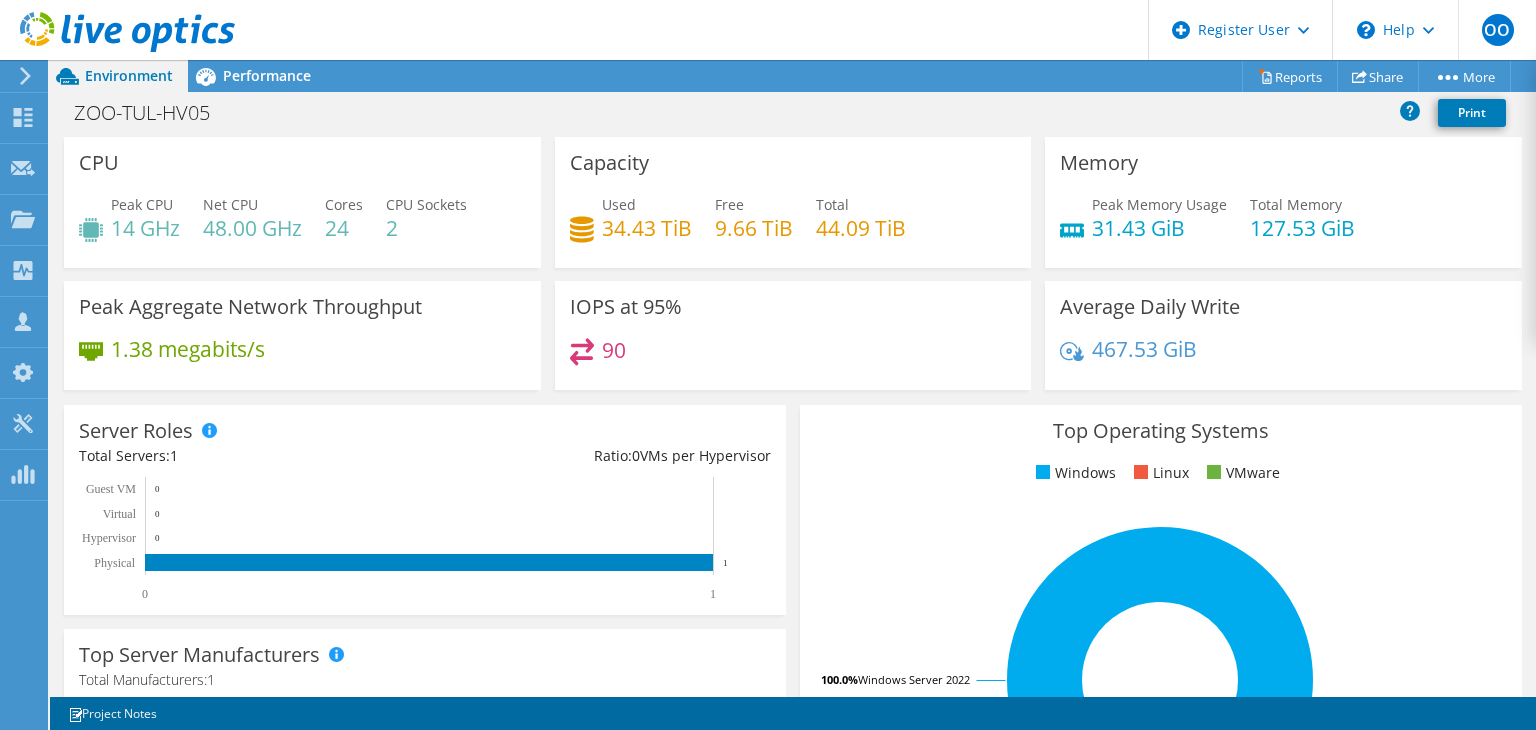 scroll, scrollTop: 866, scrollLeft: 0, axis: vertical 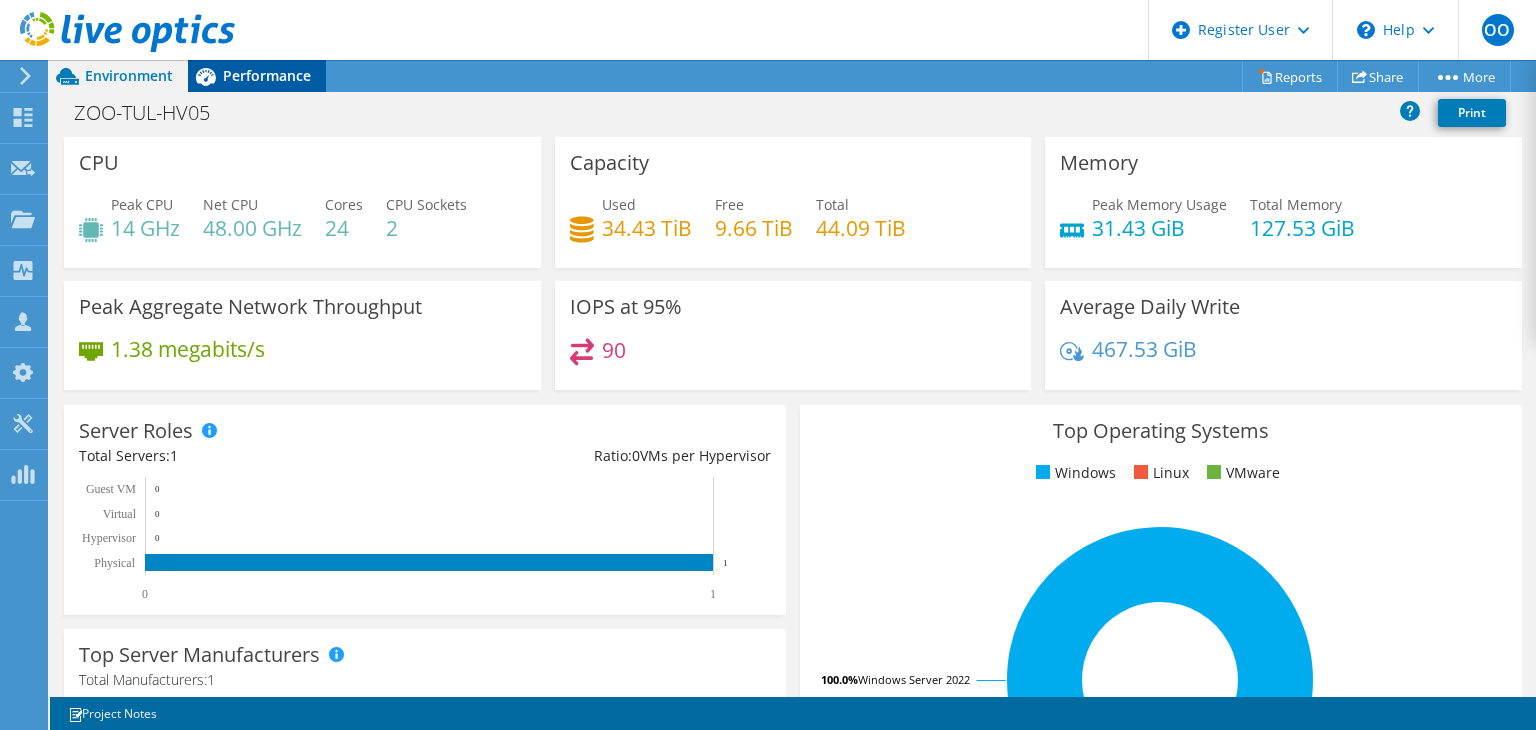 click on "Performance" at bounding box center (267, 75) 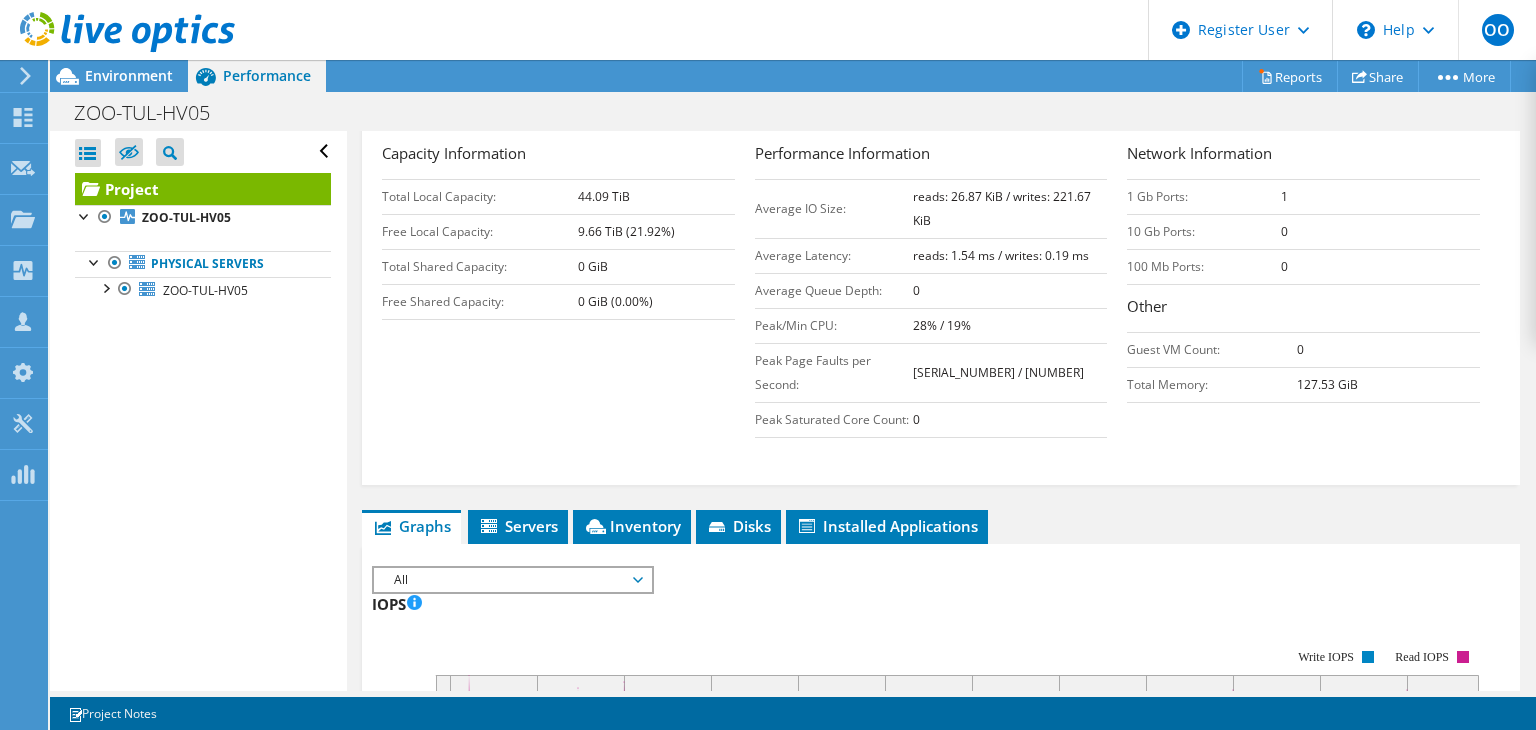 scroll, scrollTop: 388, scrollLeft: 0, axis: vertical 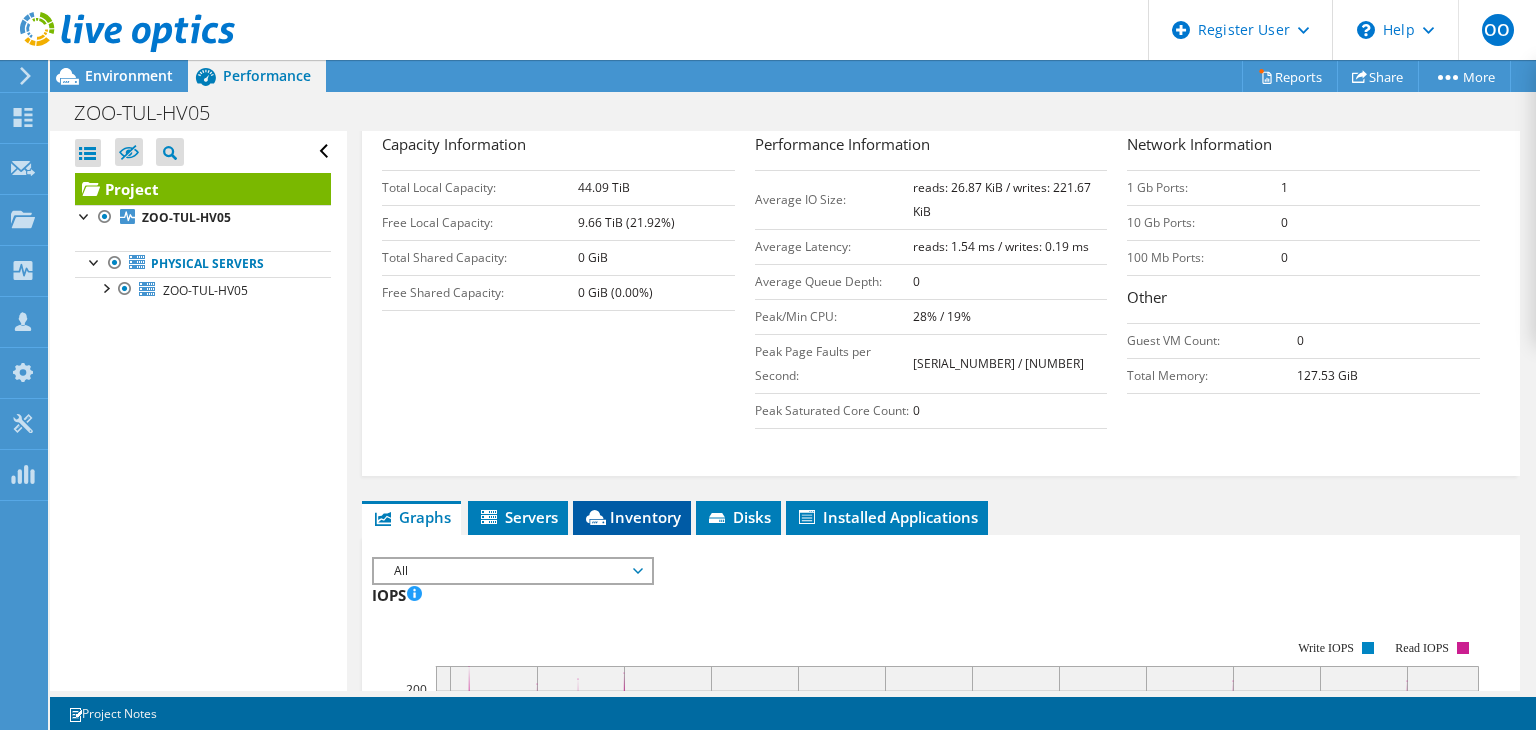 click on "Inventory" at bounding box center [632, 517] 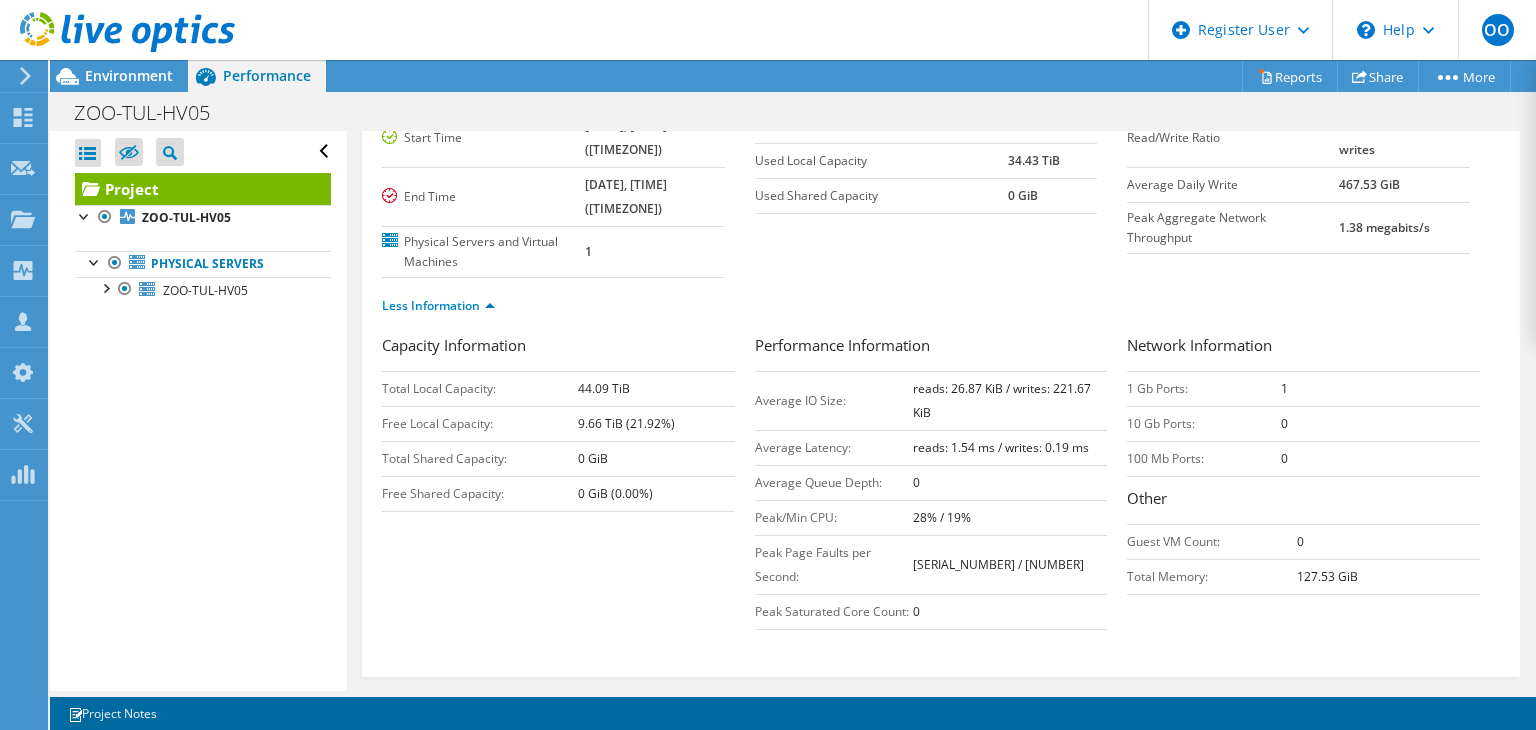 scroll, scrollTop: 0, scrollLeft: 0, axis: both 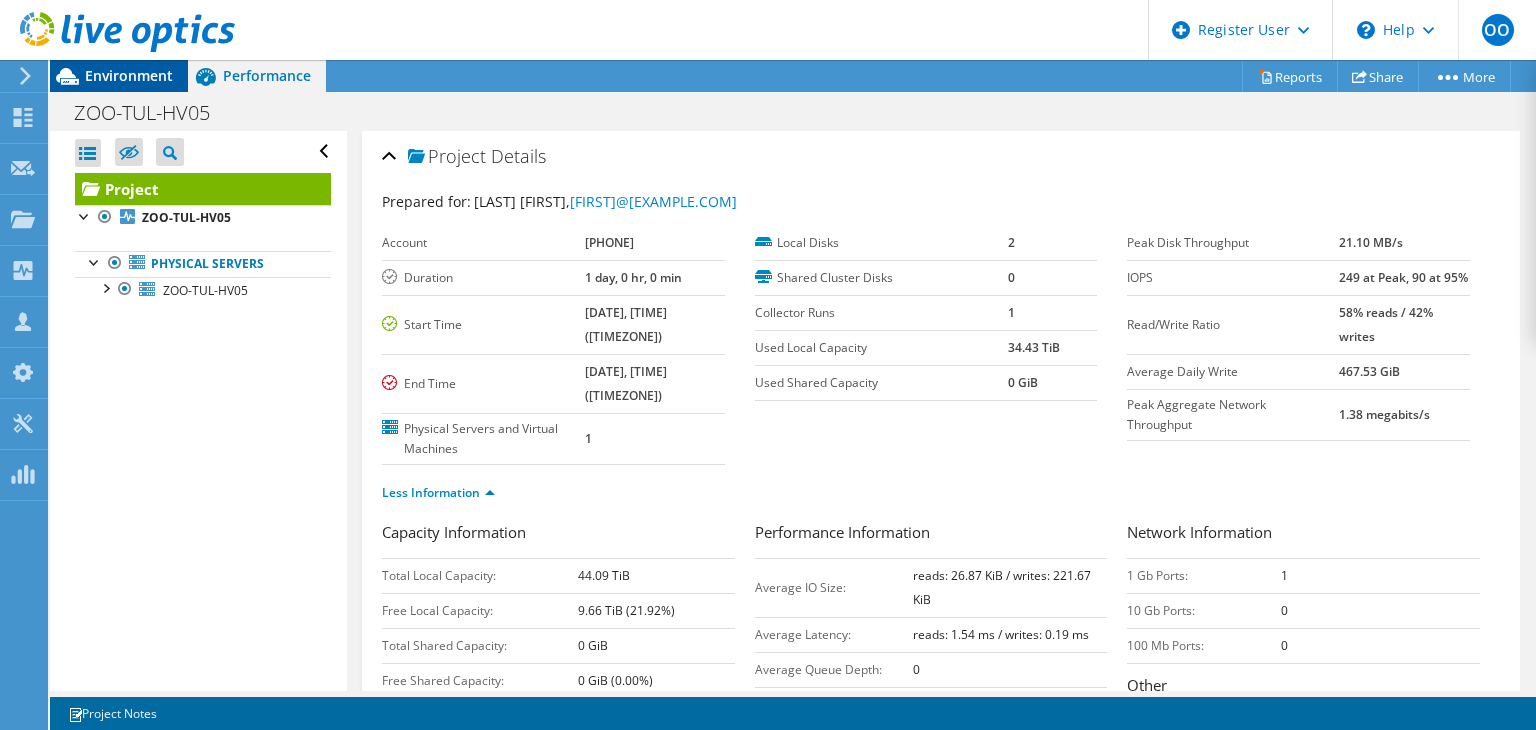 click on "Environment" at bounding box center (129, 75) 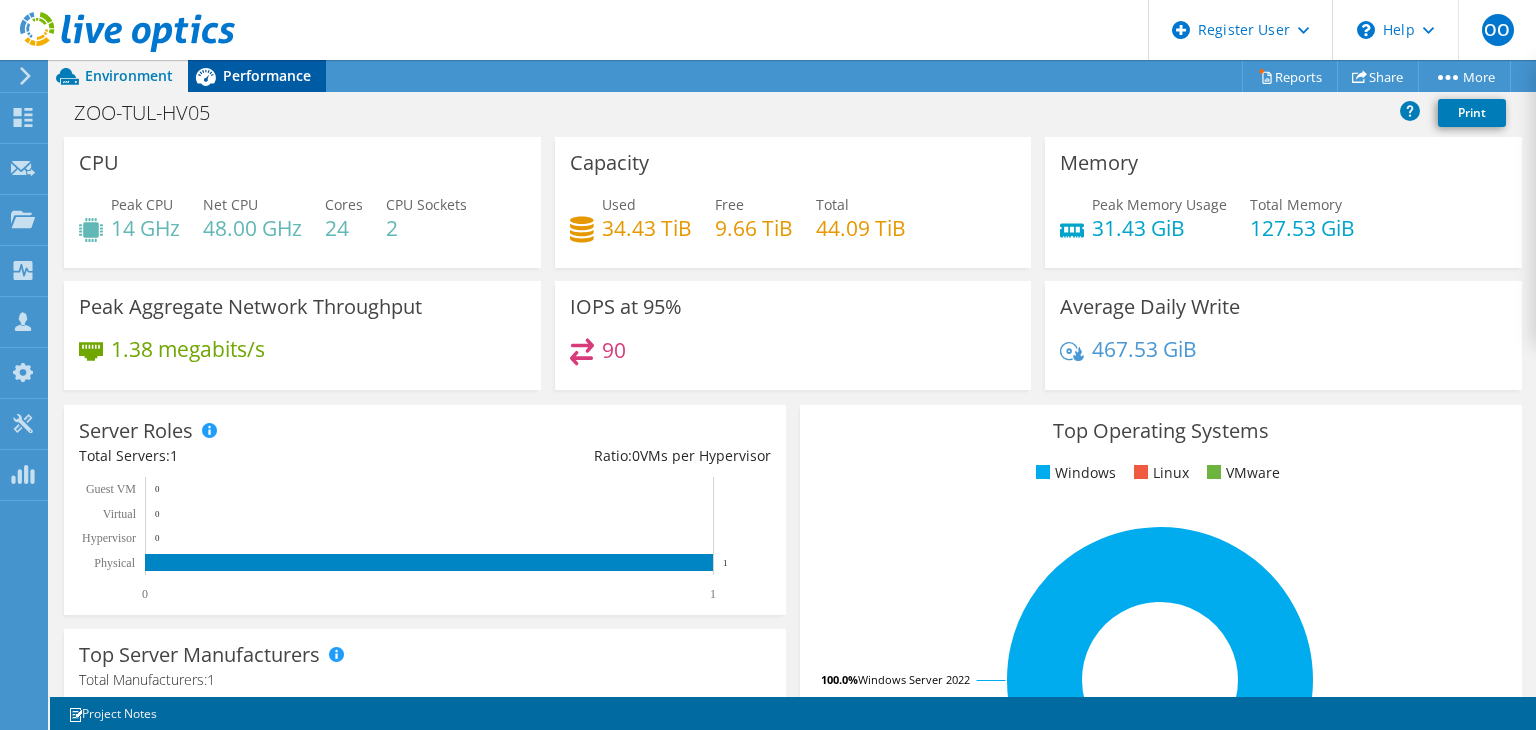 click on "Performance" at bounding box center (267, 75) 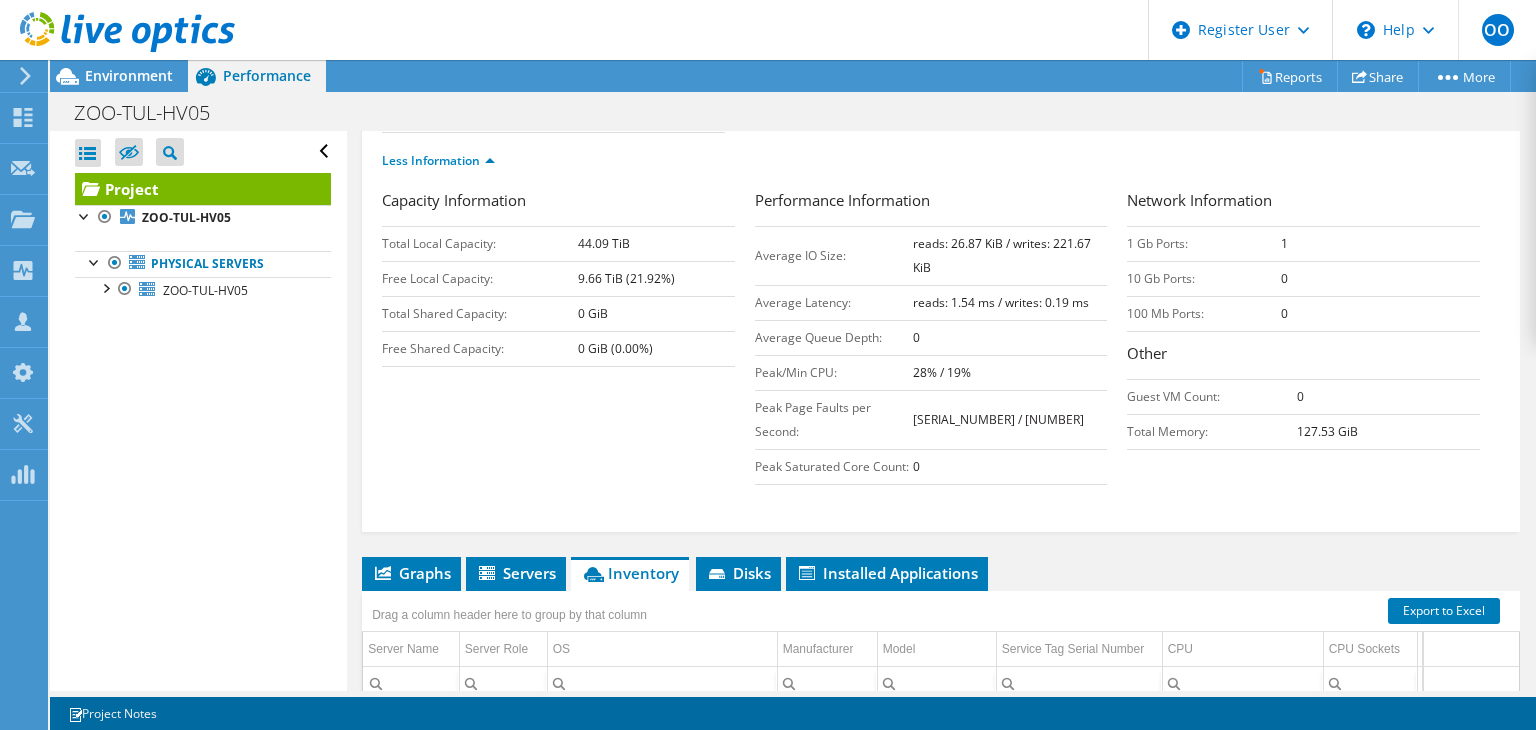 scroll, scrollTop: 331, scrollLeft: 0, axis: vertical 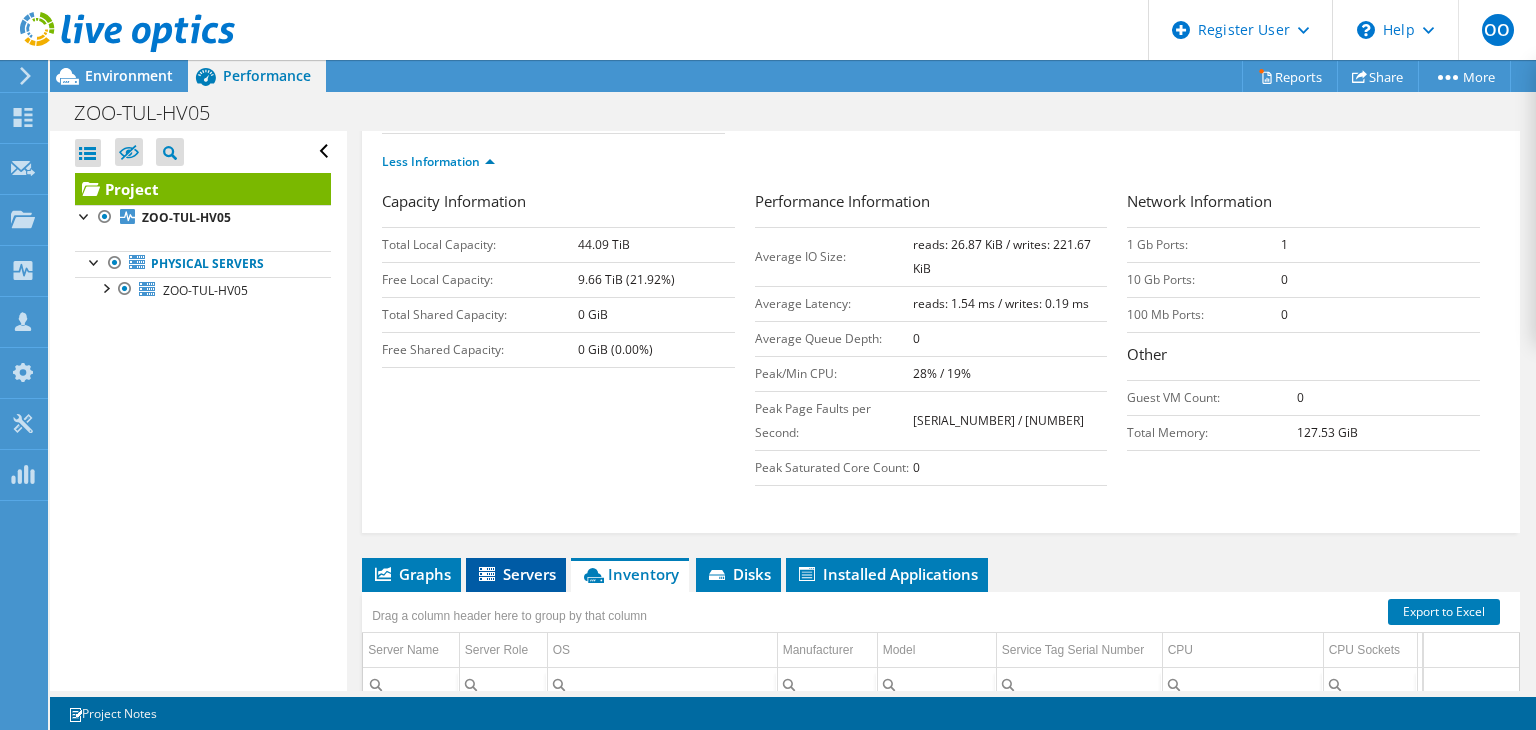 click on "Servers" at bounding box center [516, 575] 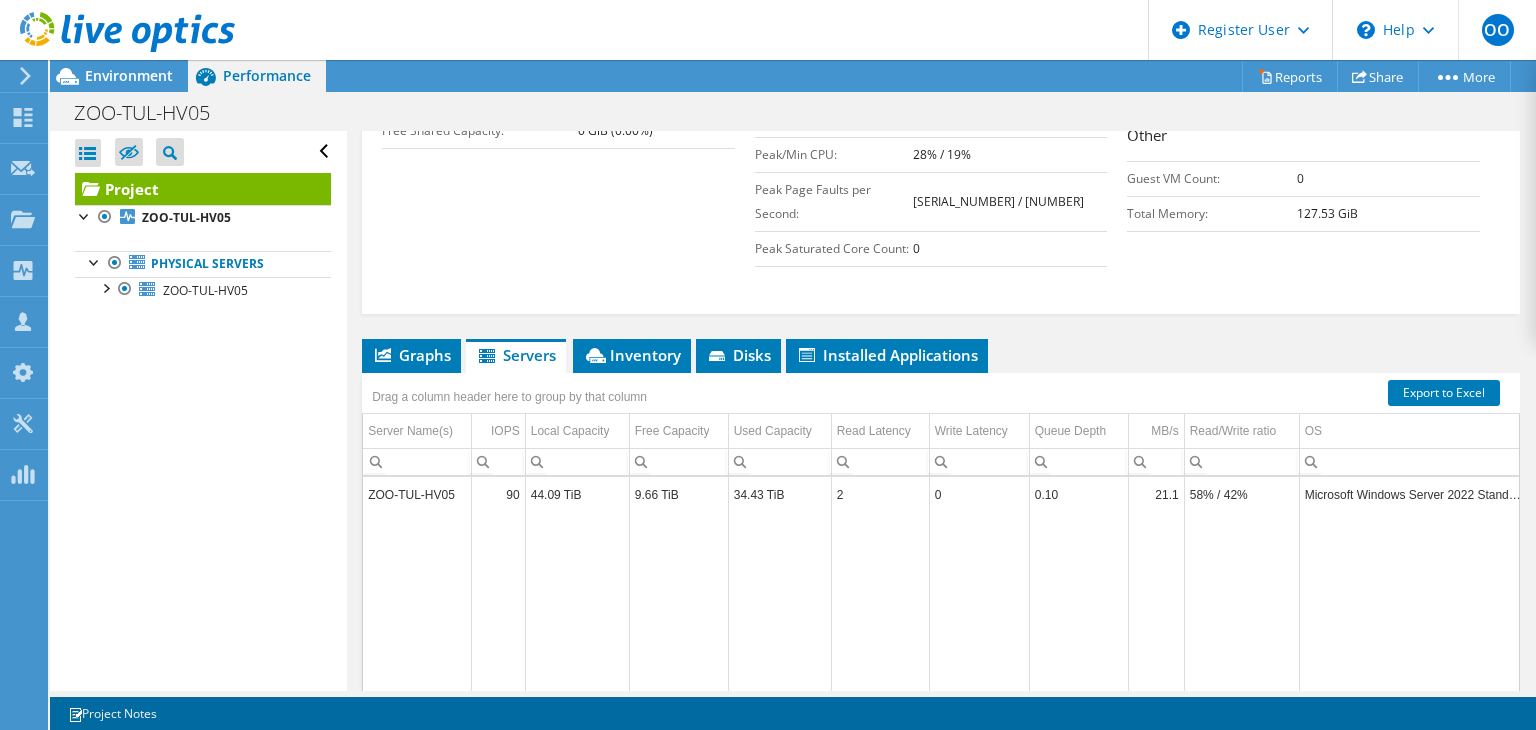 scroll, scrollTop: 551, scrollLeft: 0, axis: vertical 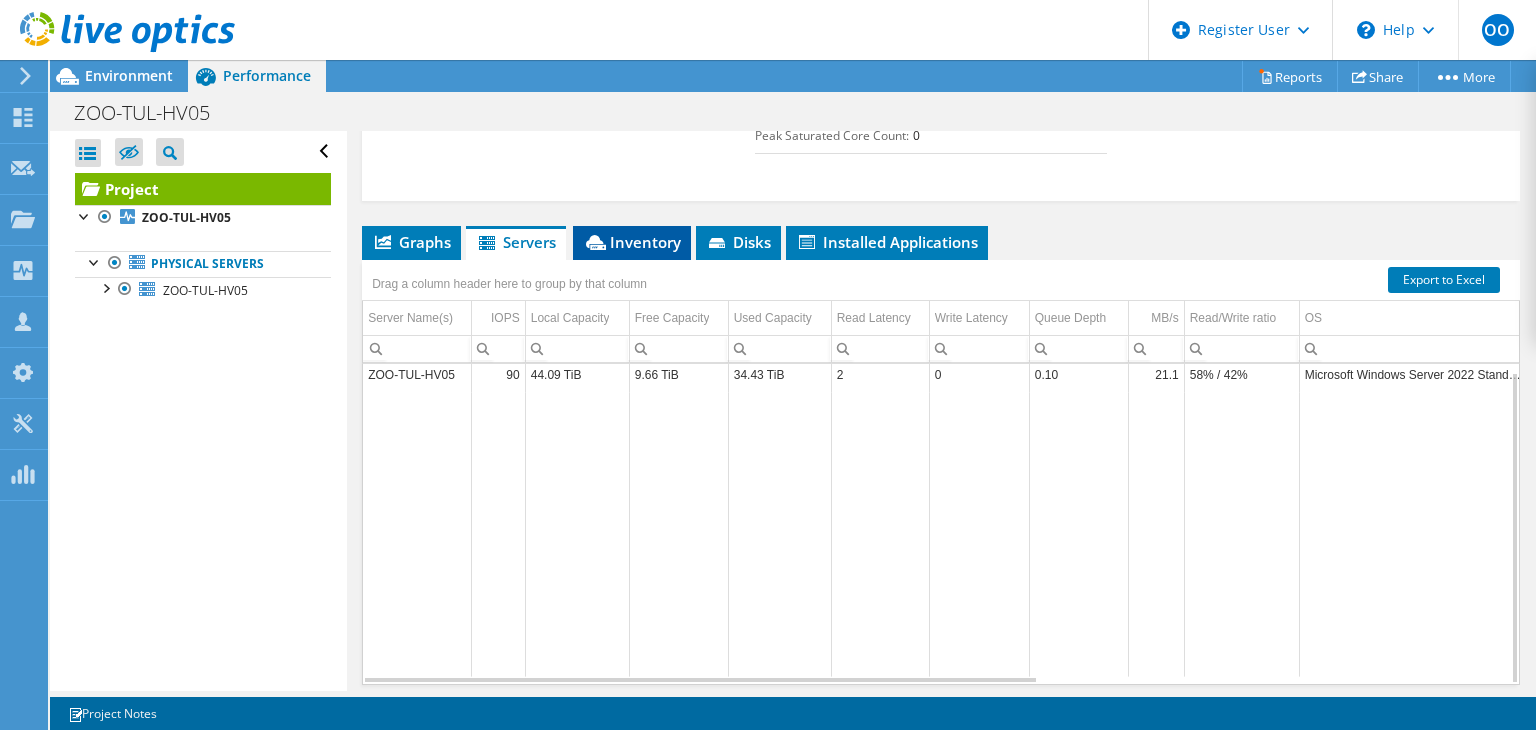 click on "Inventory" at bounding box center [632, 242] 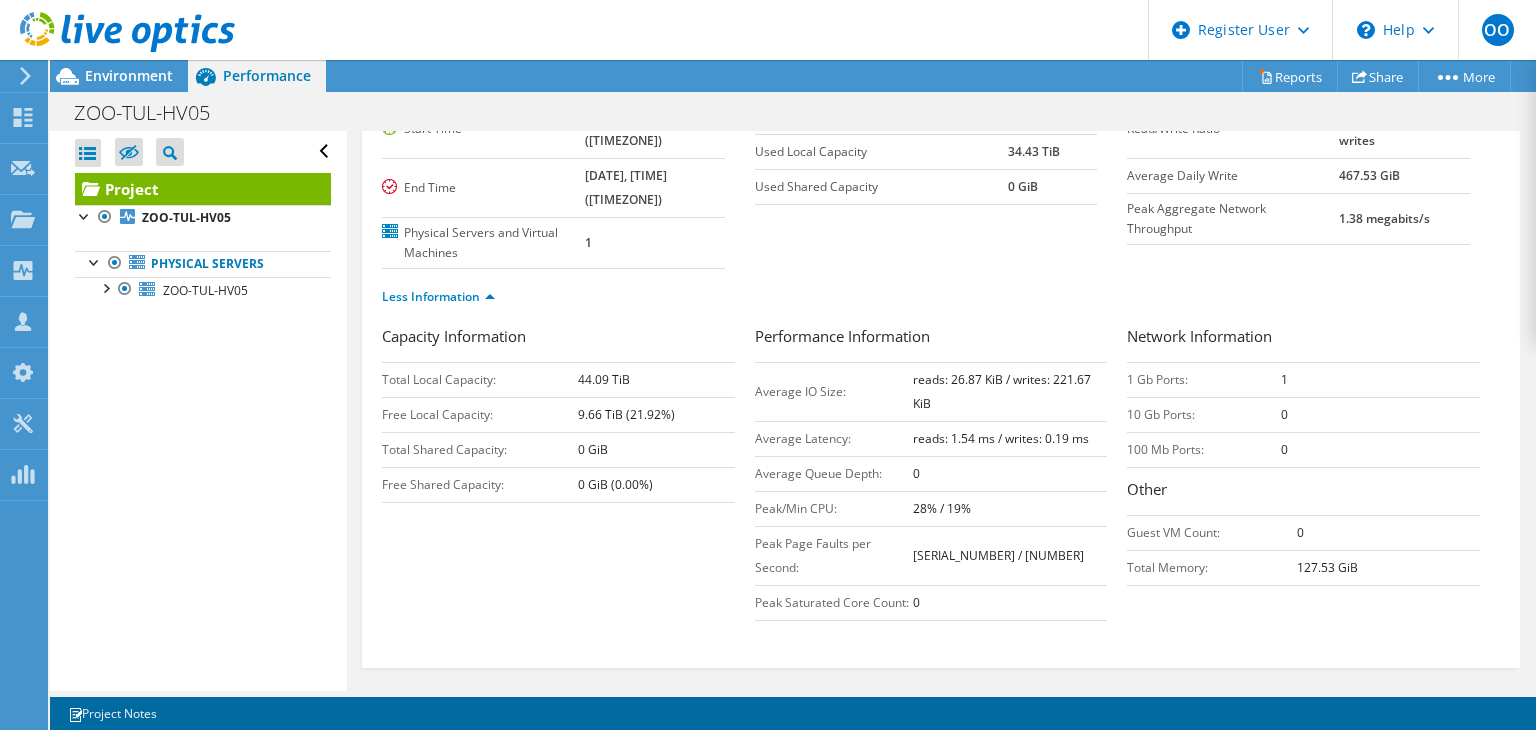 scroll, scrollTop: 0, scrollLeft: 0, axis: both 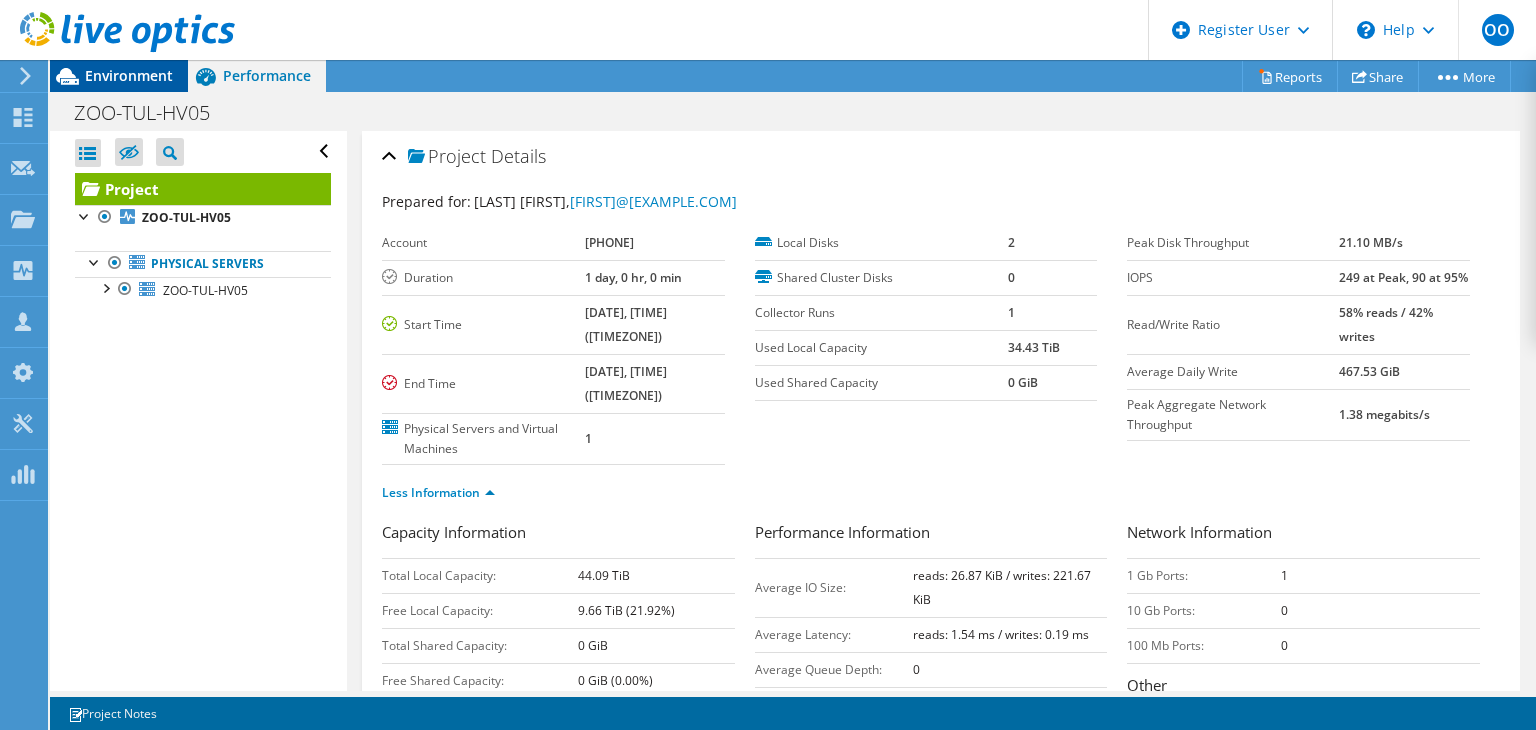 click on "Environment" at bounding box center [119, 76] 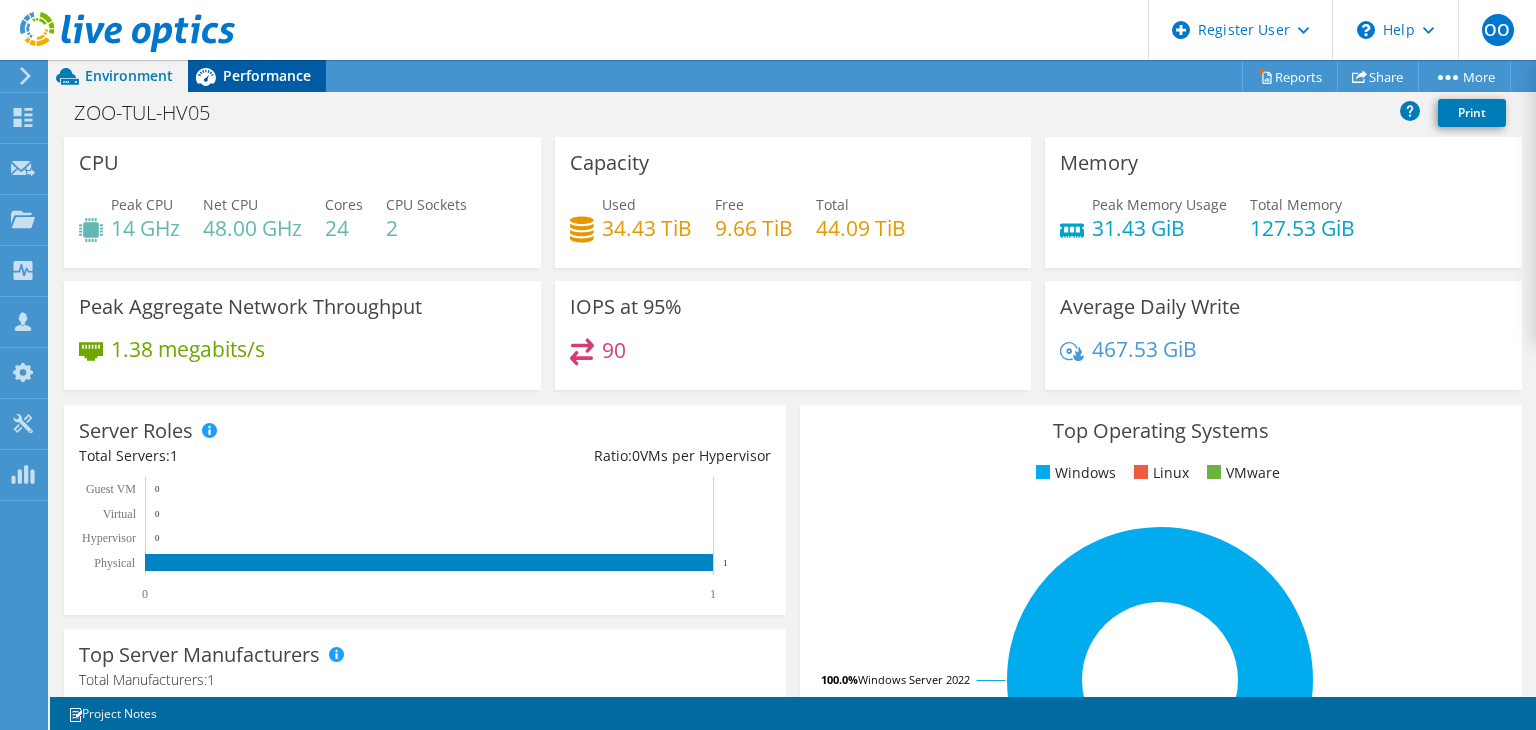 click on "Performance" at bounding box center [267, 75] 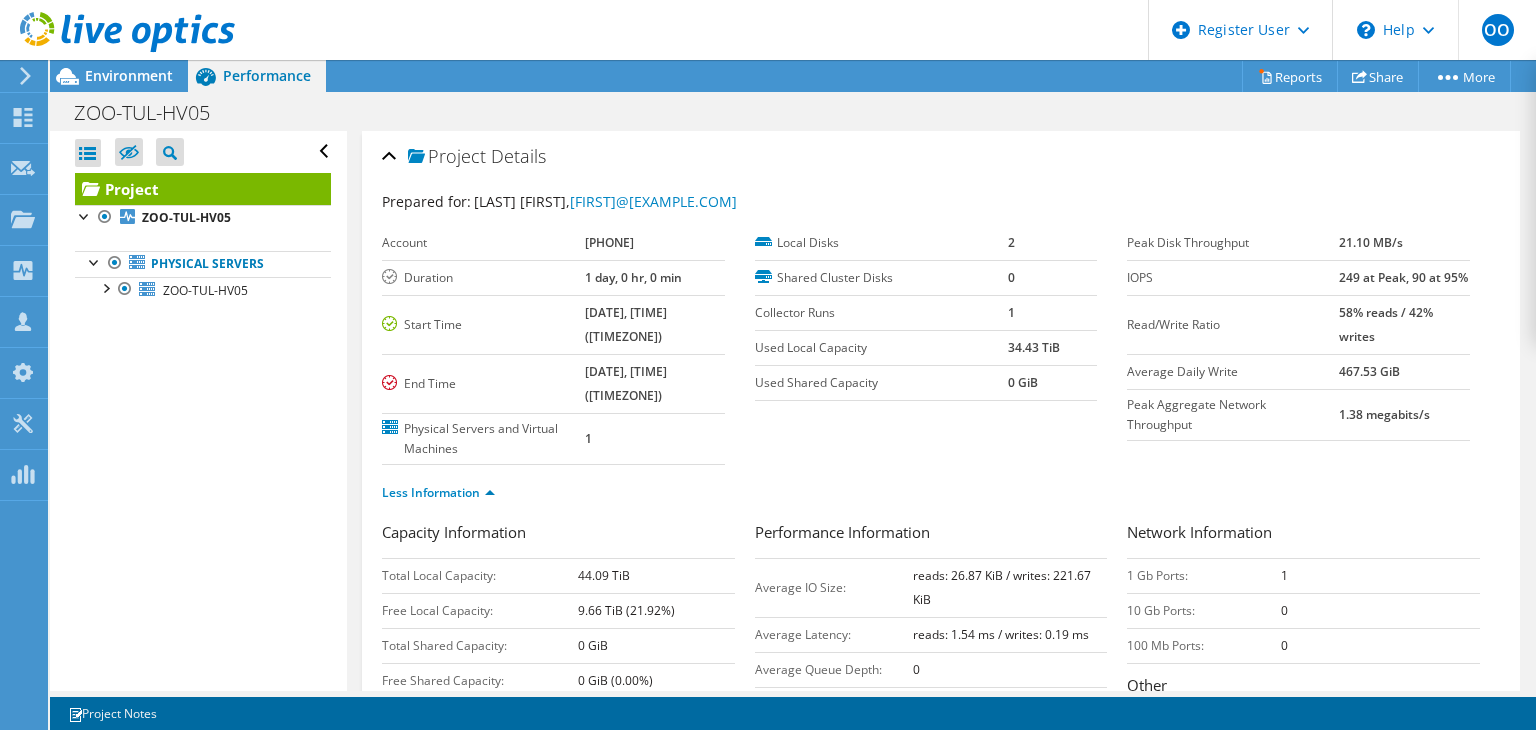 drag, startPoint x: 1343, startPoint y: 270, endPoint x: 1306, endPoint y: 274, distance: 37.215588 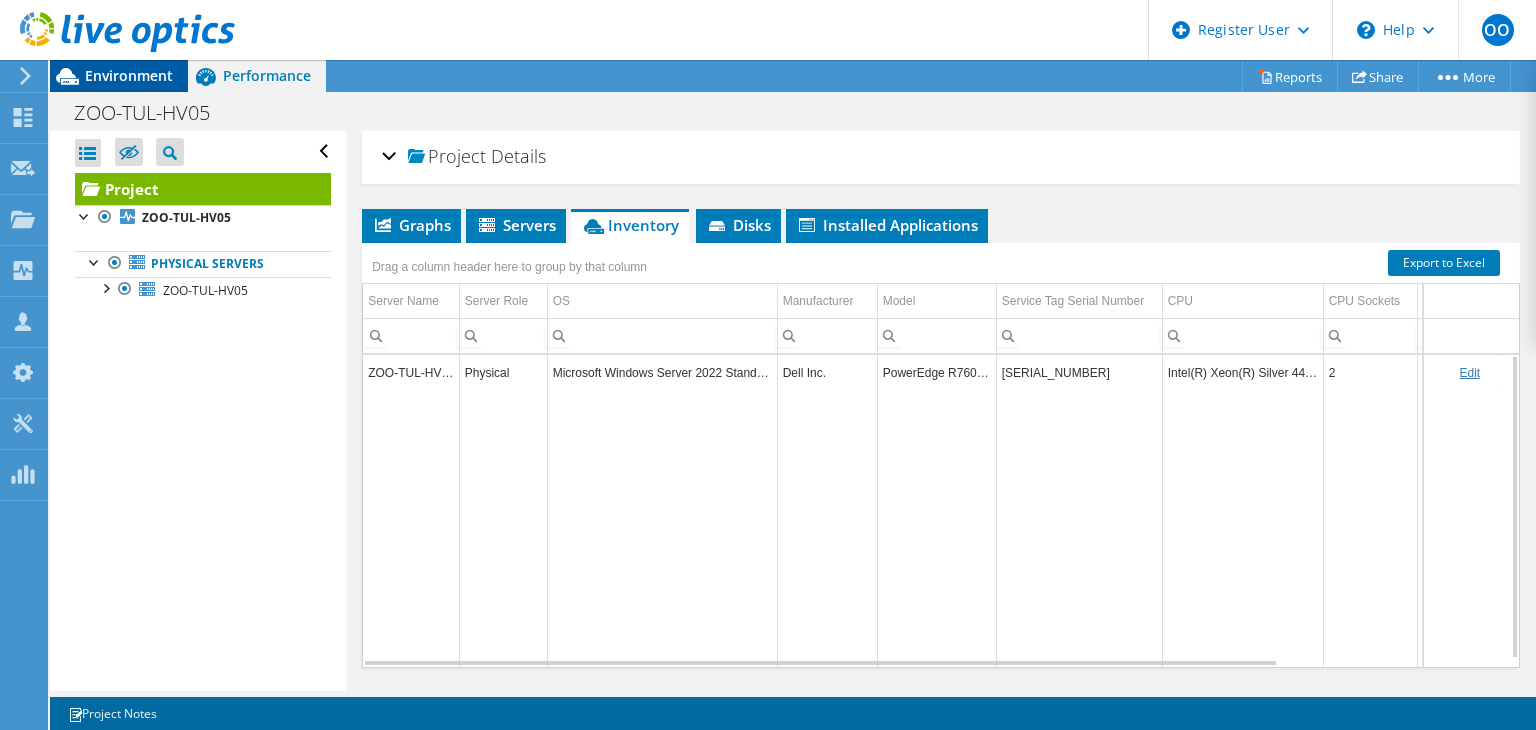 click on "Environment" at bounding box center [129, 75] 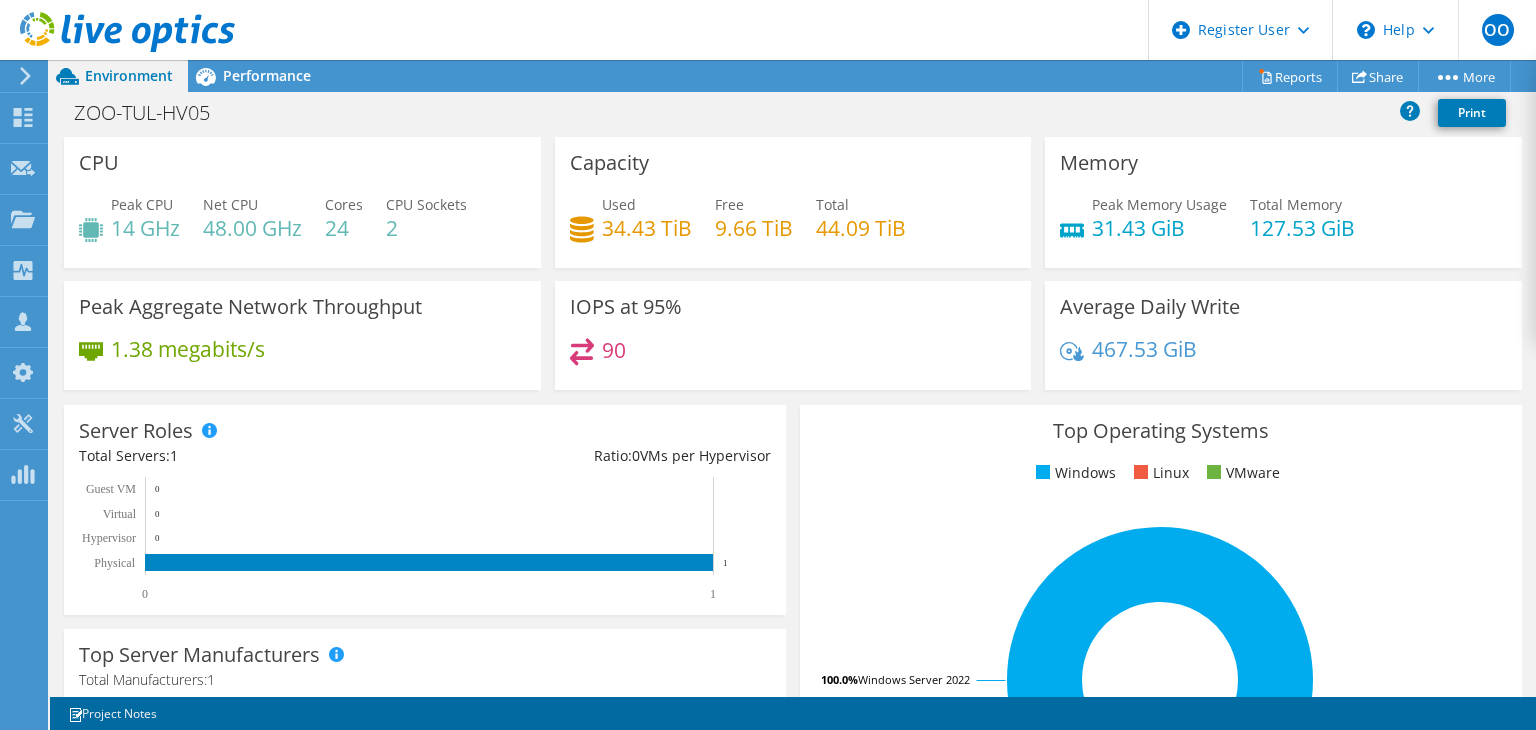 scroll, scrollTop: 52, scrollLeft: 0, axis: vertical 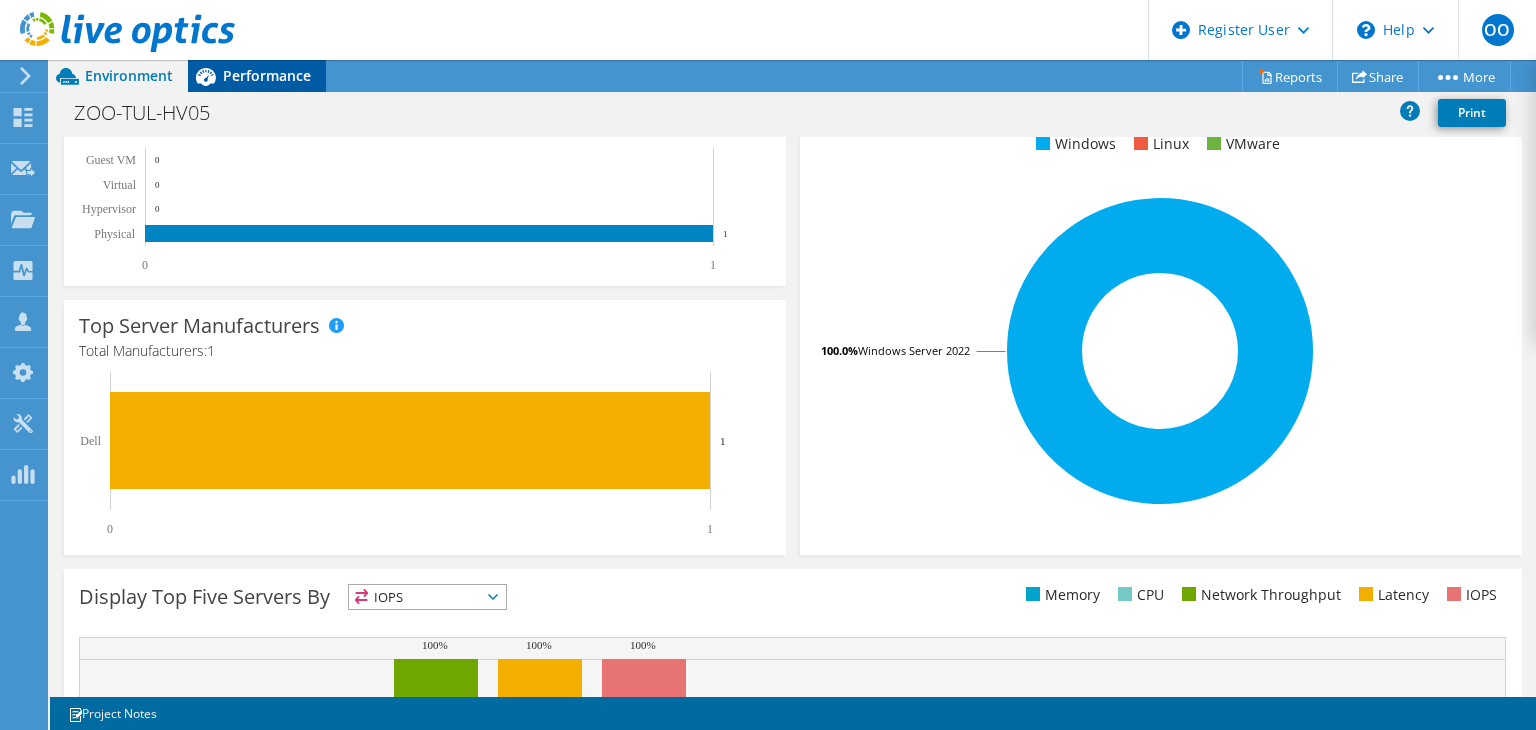 click on "Performance" at bounding box center [267, 75] 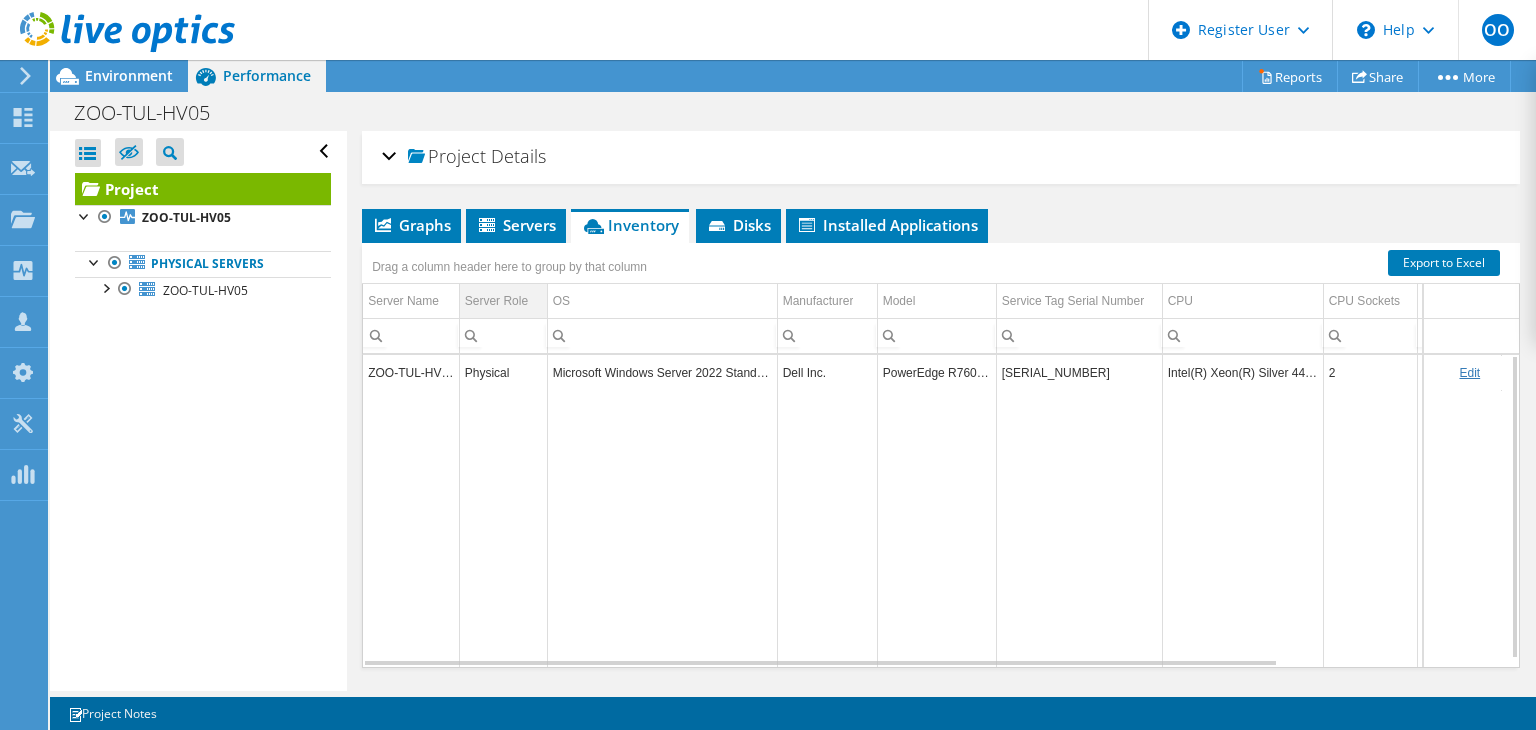 scroll, scrollTop: 52, scrollLeft: 0, axis: vertical 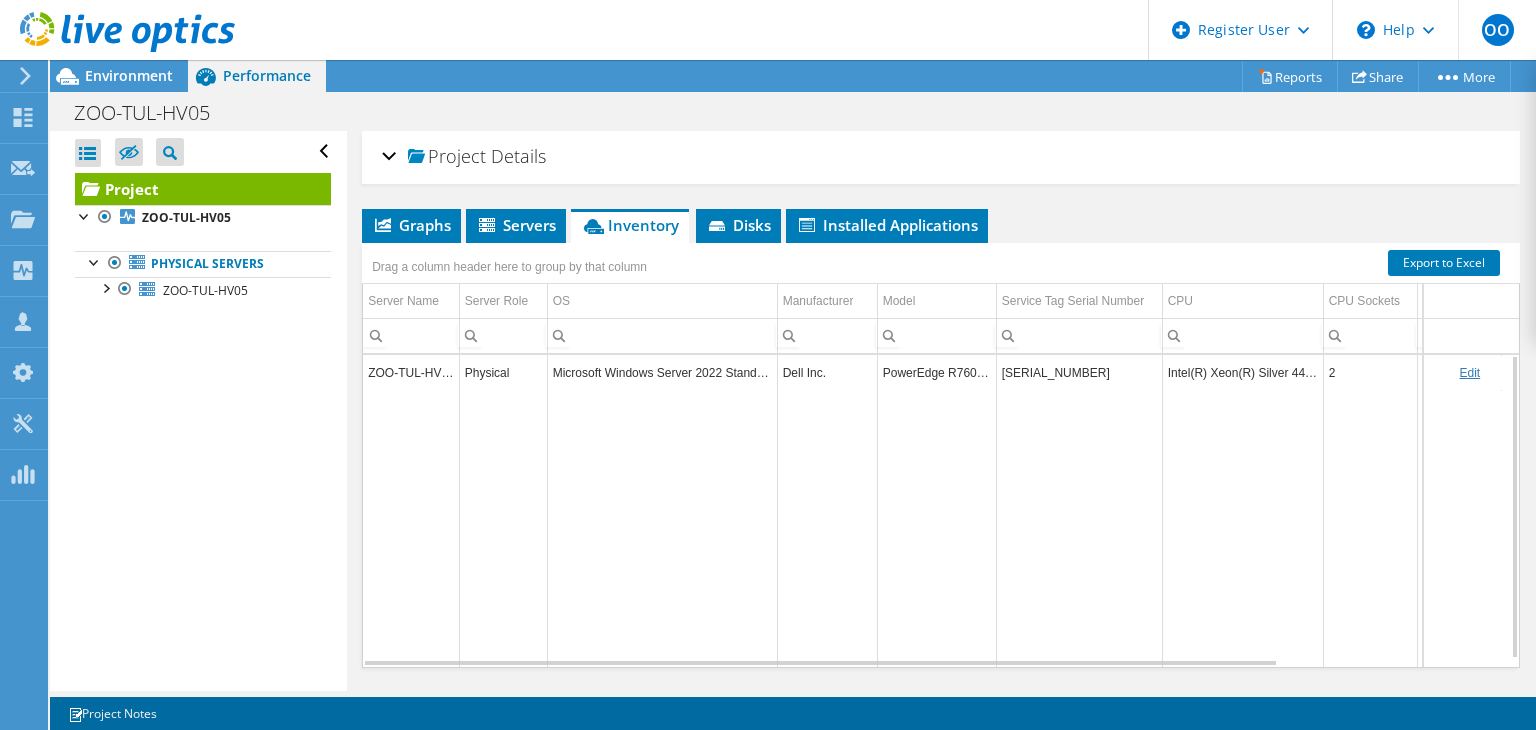 click on "Project
Details" at bounding box center (941, 157) 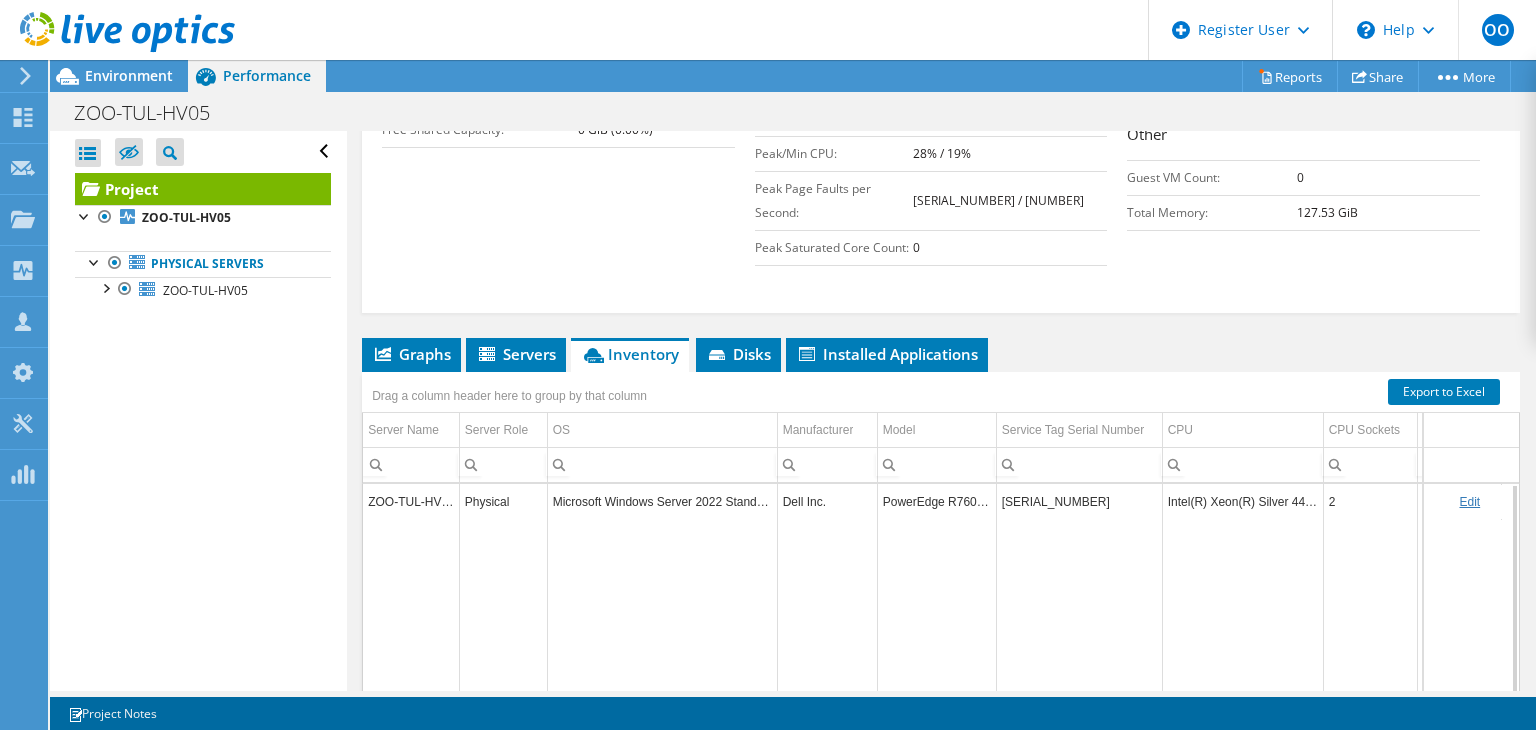 scroll, scrollTop: 552, scrollLeft: 0, axis: vertical 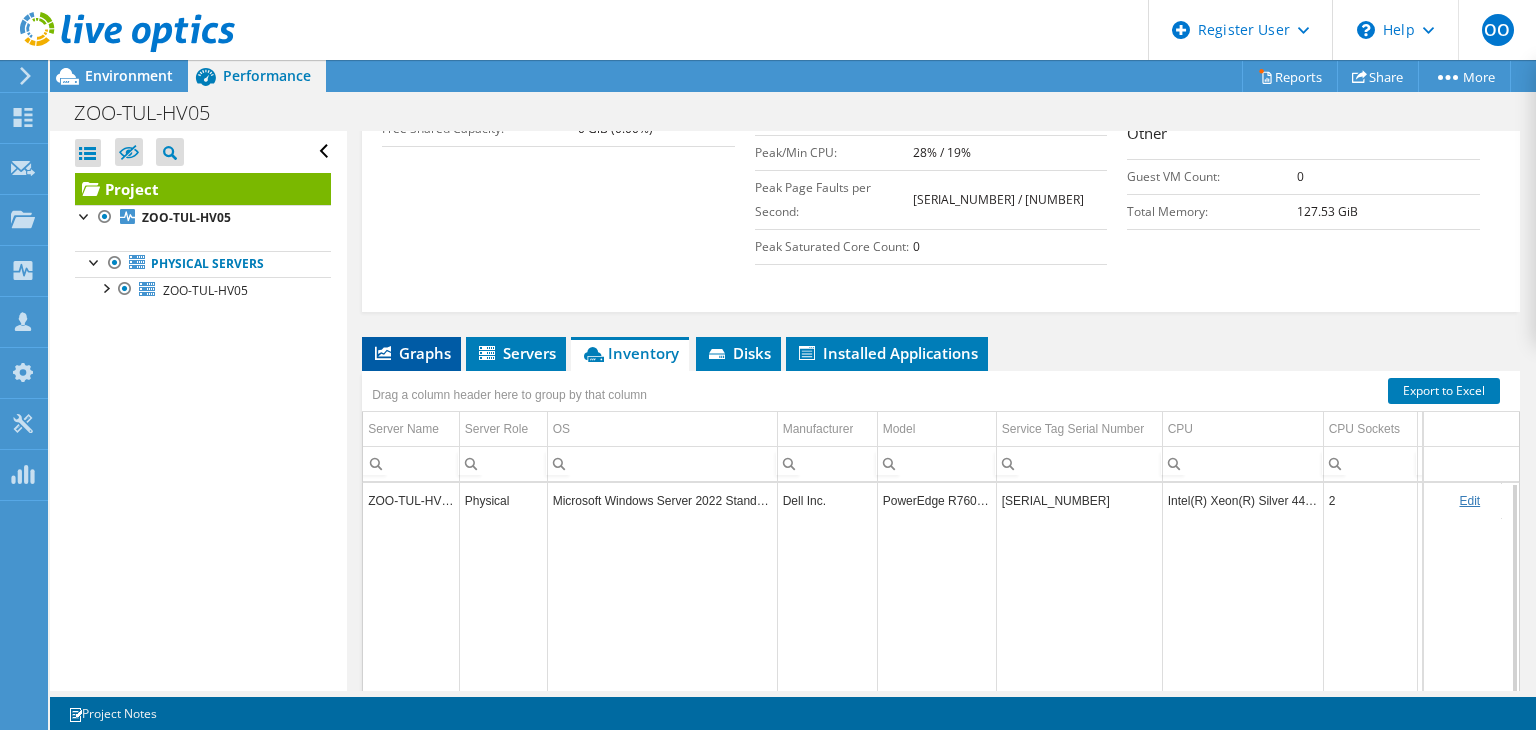 click on "Graphs" at bounding box center [411, 353] 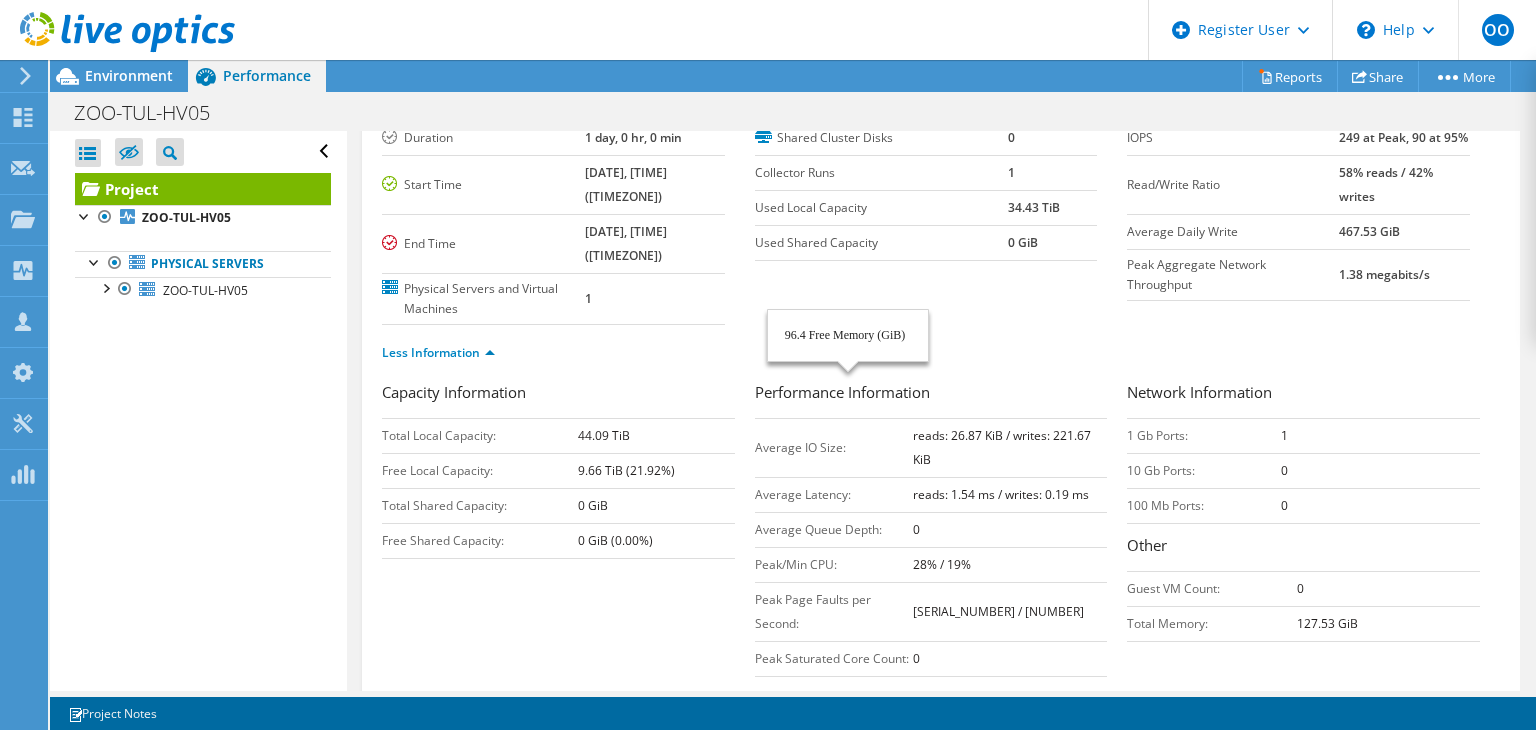 scroll, scrollTop: 142, scrollLeft: 0, axis: vertical 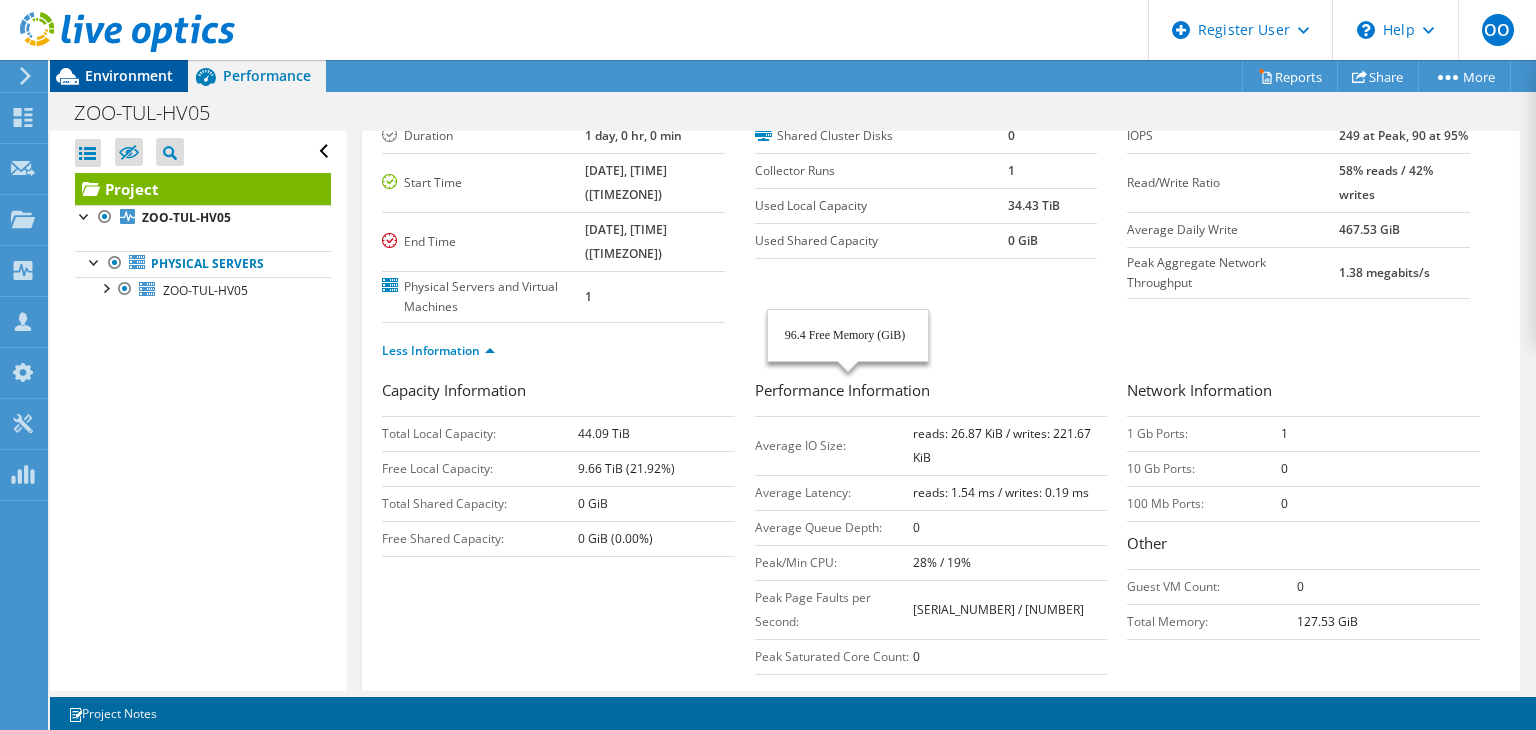 click on "Environment" at bounding box center [119, 76] 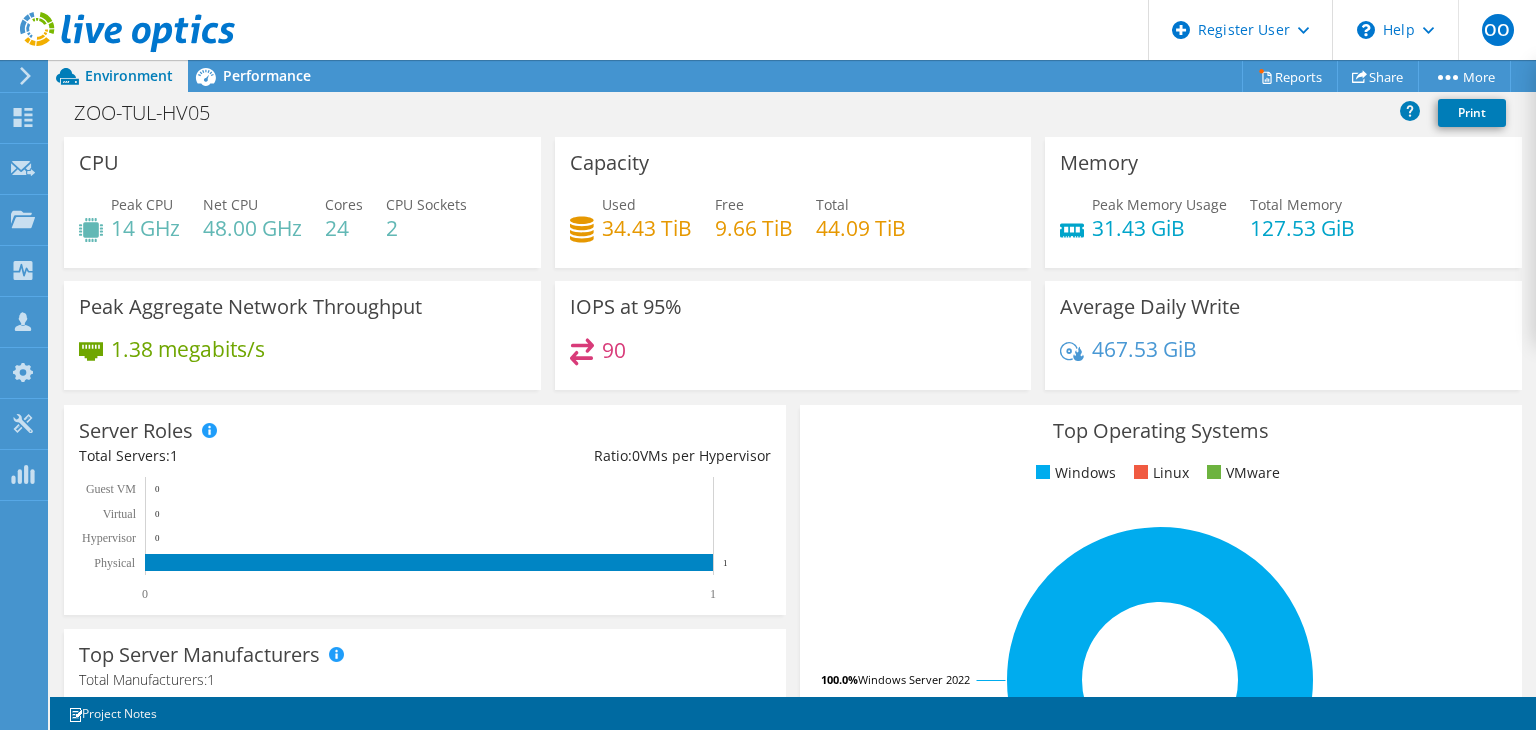 scroll, scrollTop: 1316, scrollLeft: 0, axis: vertical 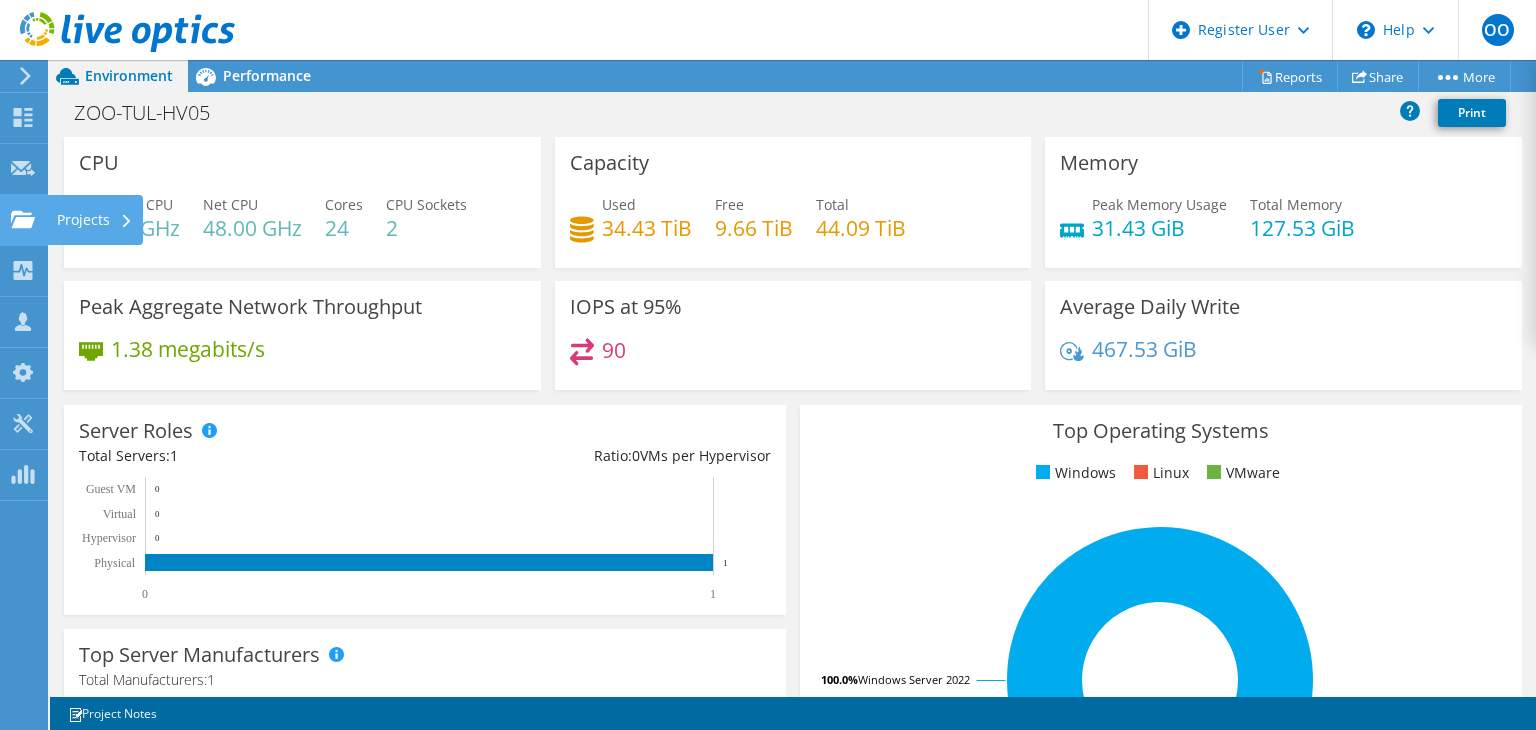 click 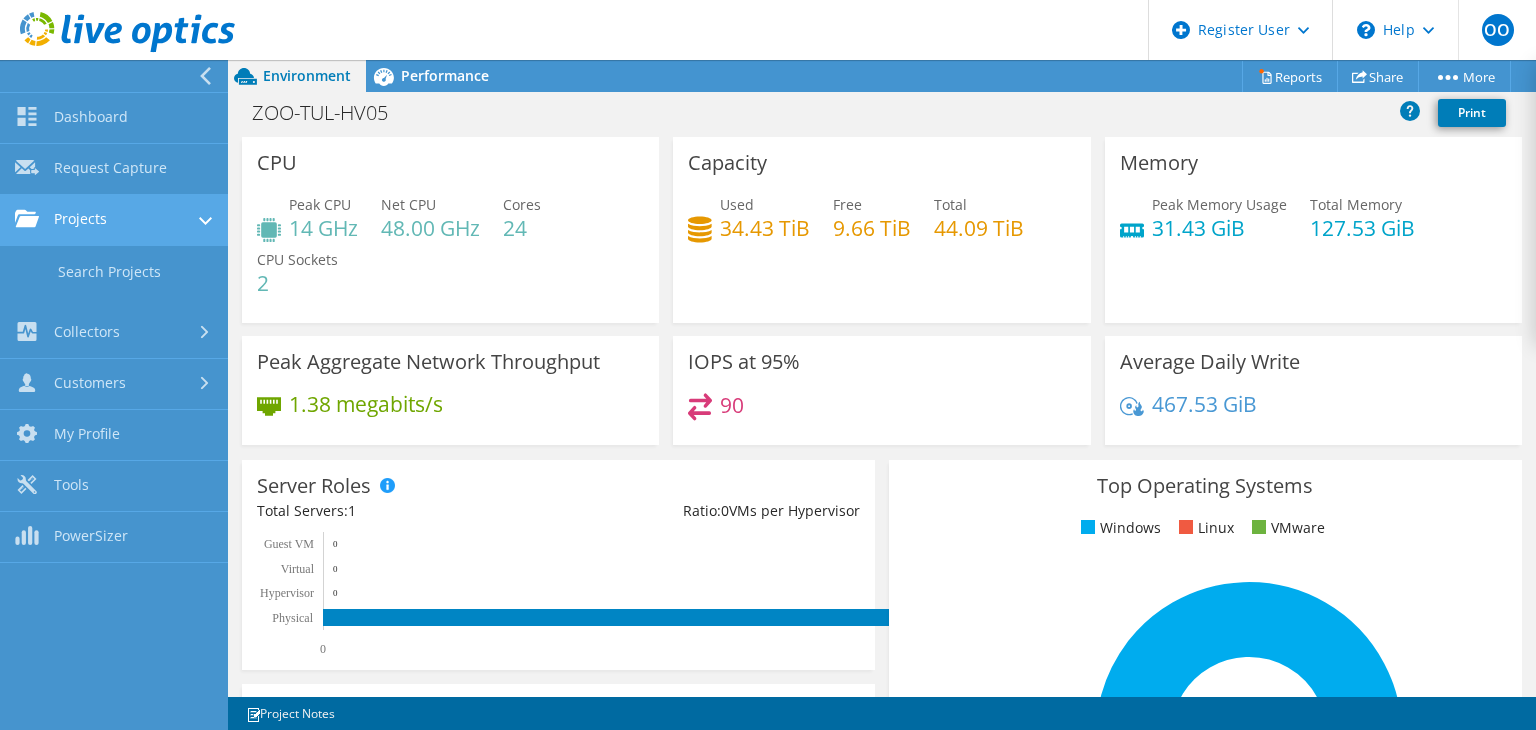 scroll, scrollTop: 1340, scrollLeft: 0, axis: vertical 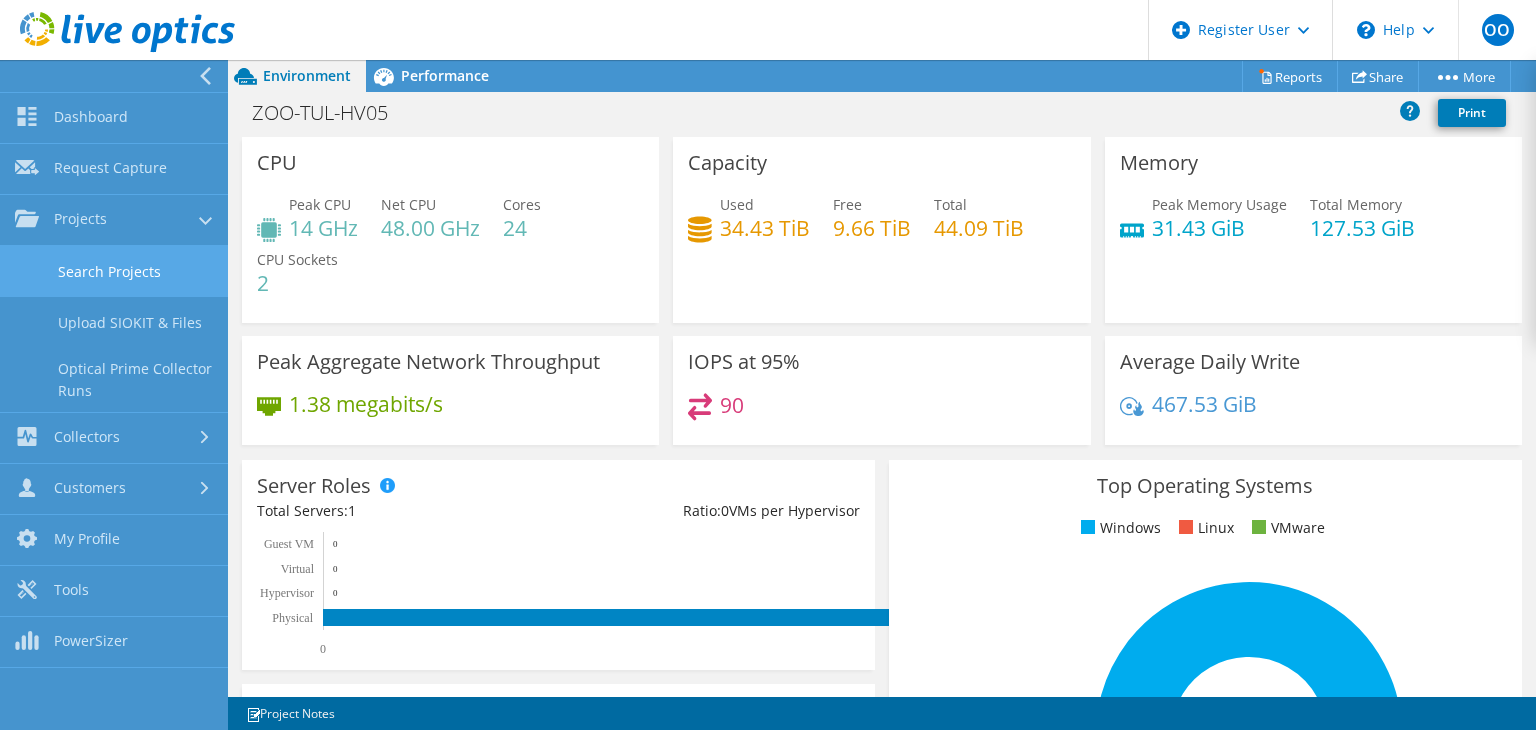 click on "Search Projects" at bounding box center (114, 271) 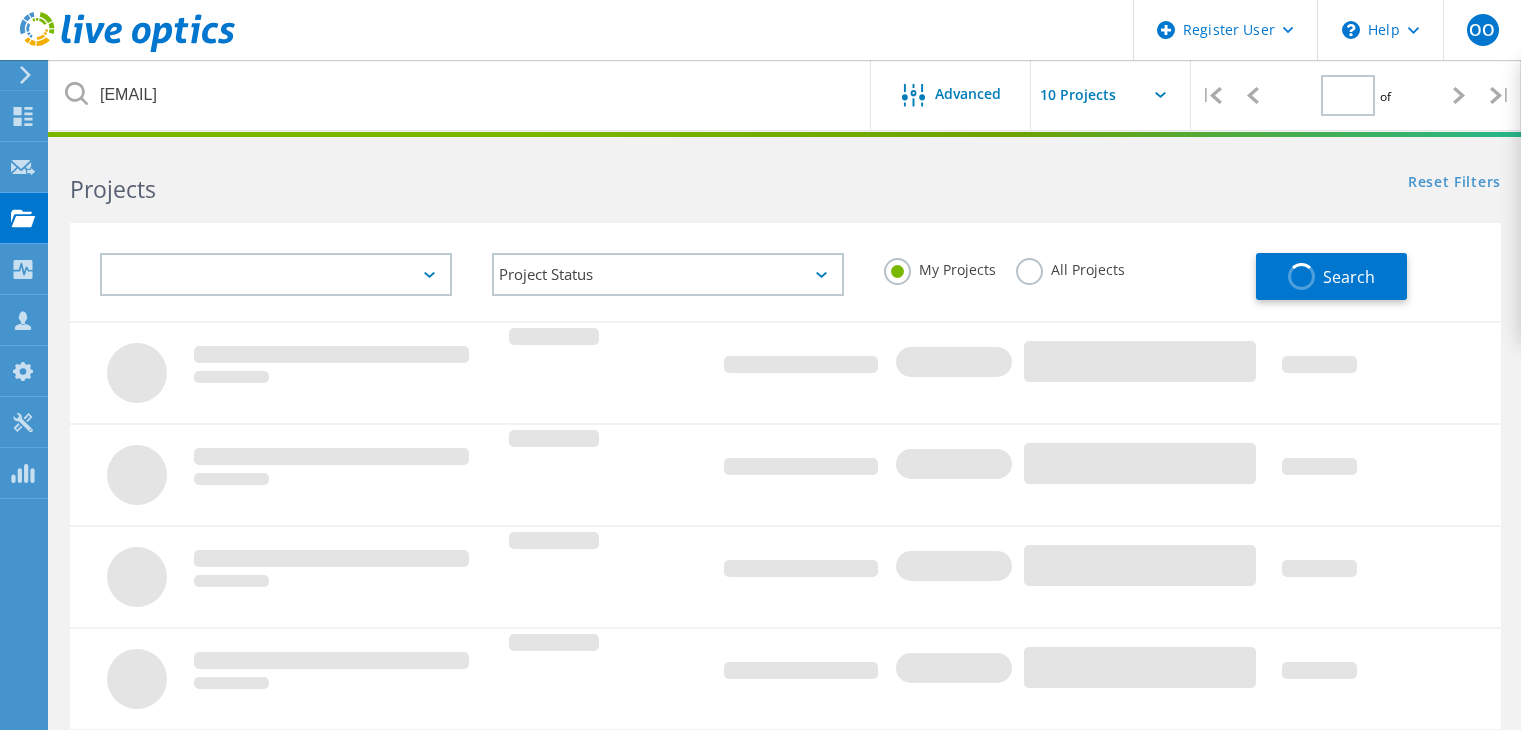 type on "1" 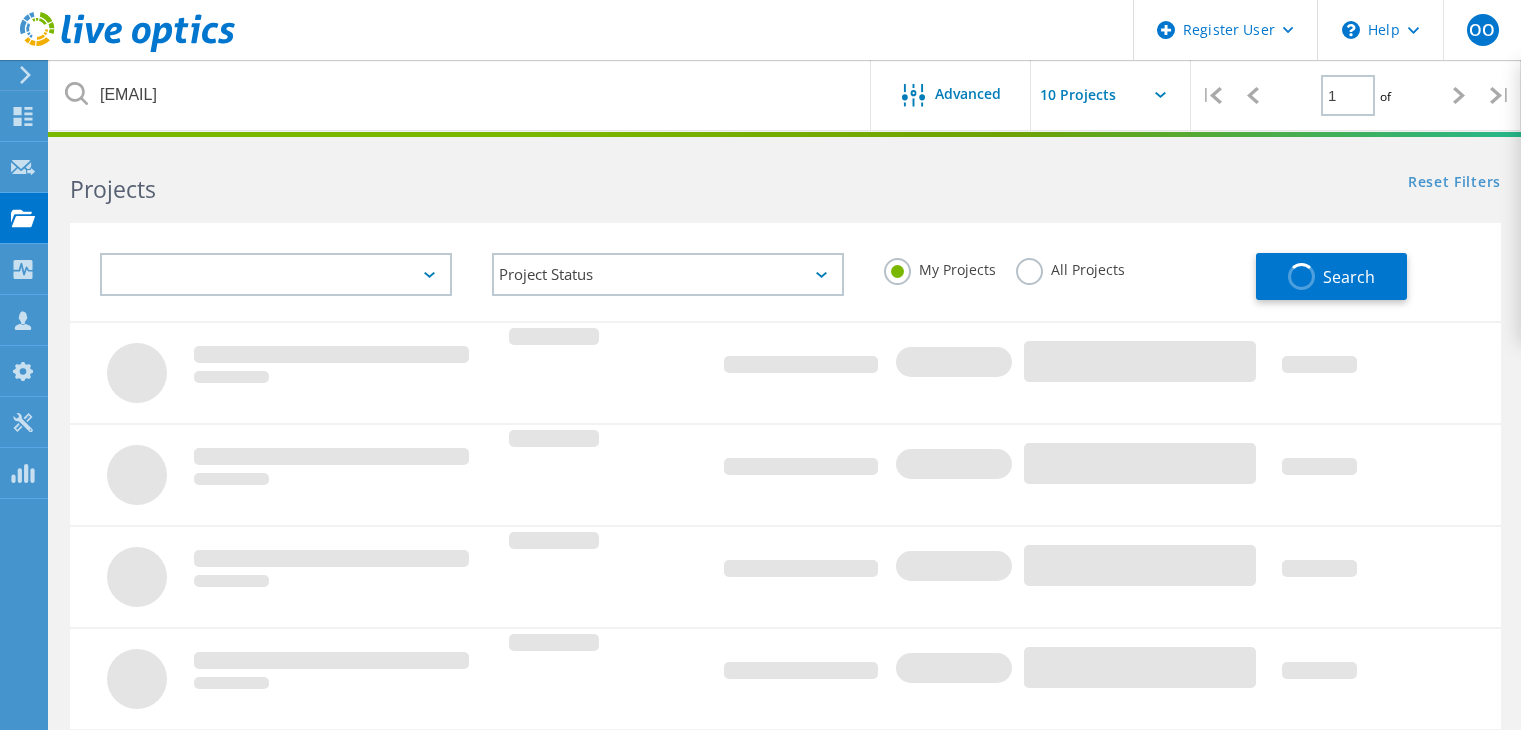 scroll, scrollTop: 0, scrollLeft: 0, axis: both 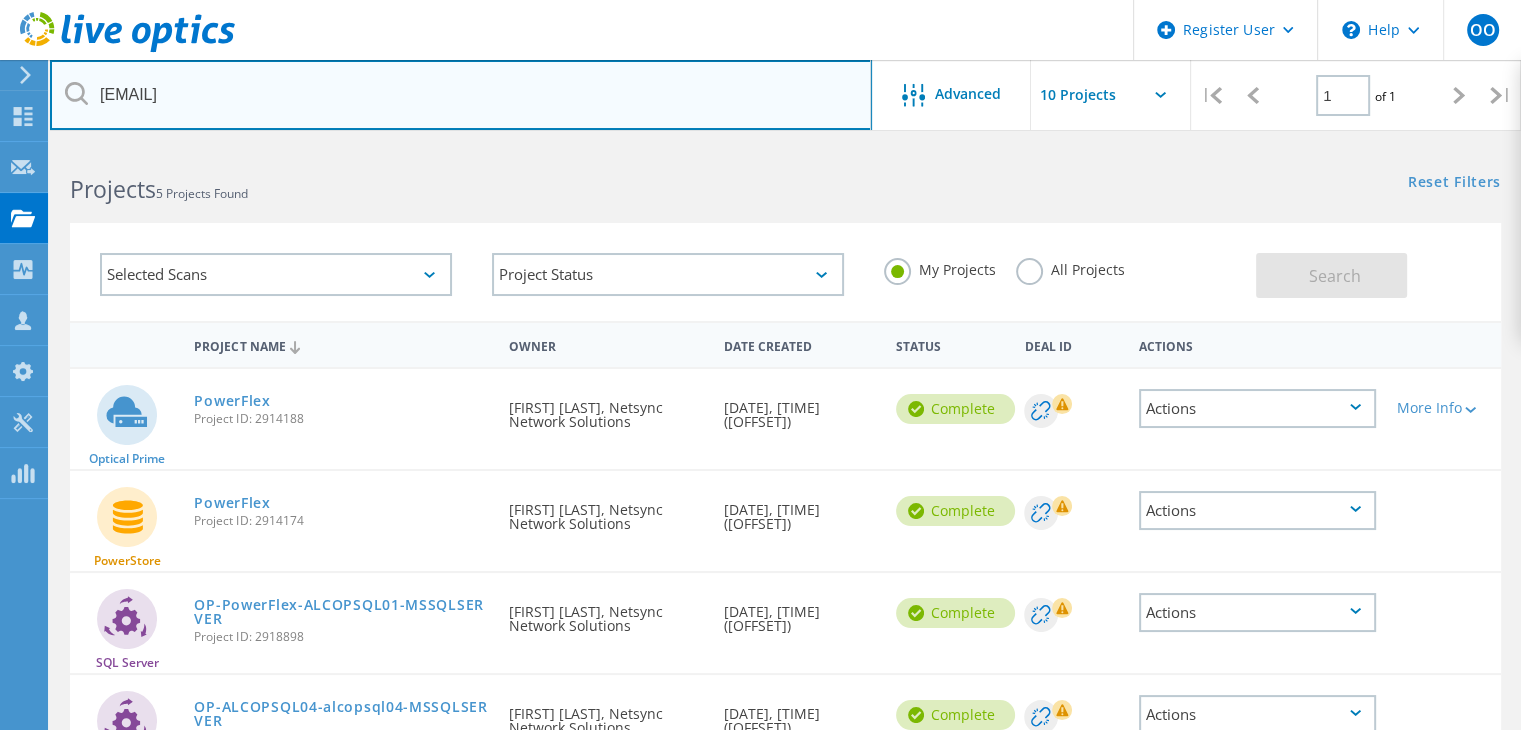 click on "bbeggs@netsyncnetwork.com" at bounding box center (461, 95) 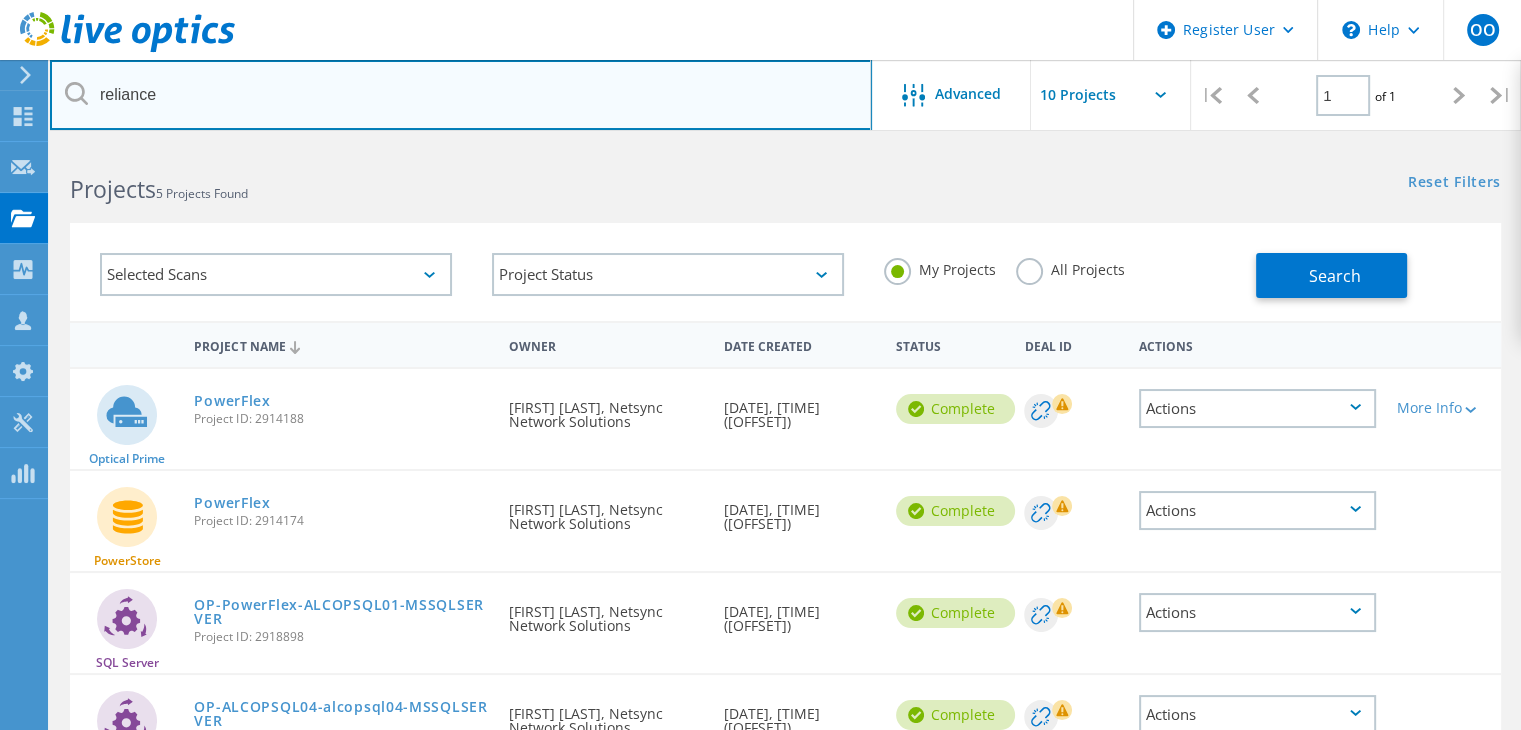 type on "reliance" 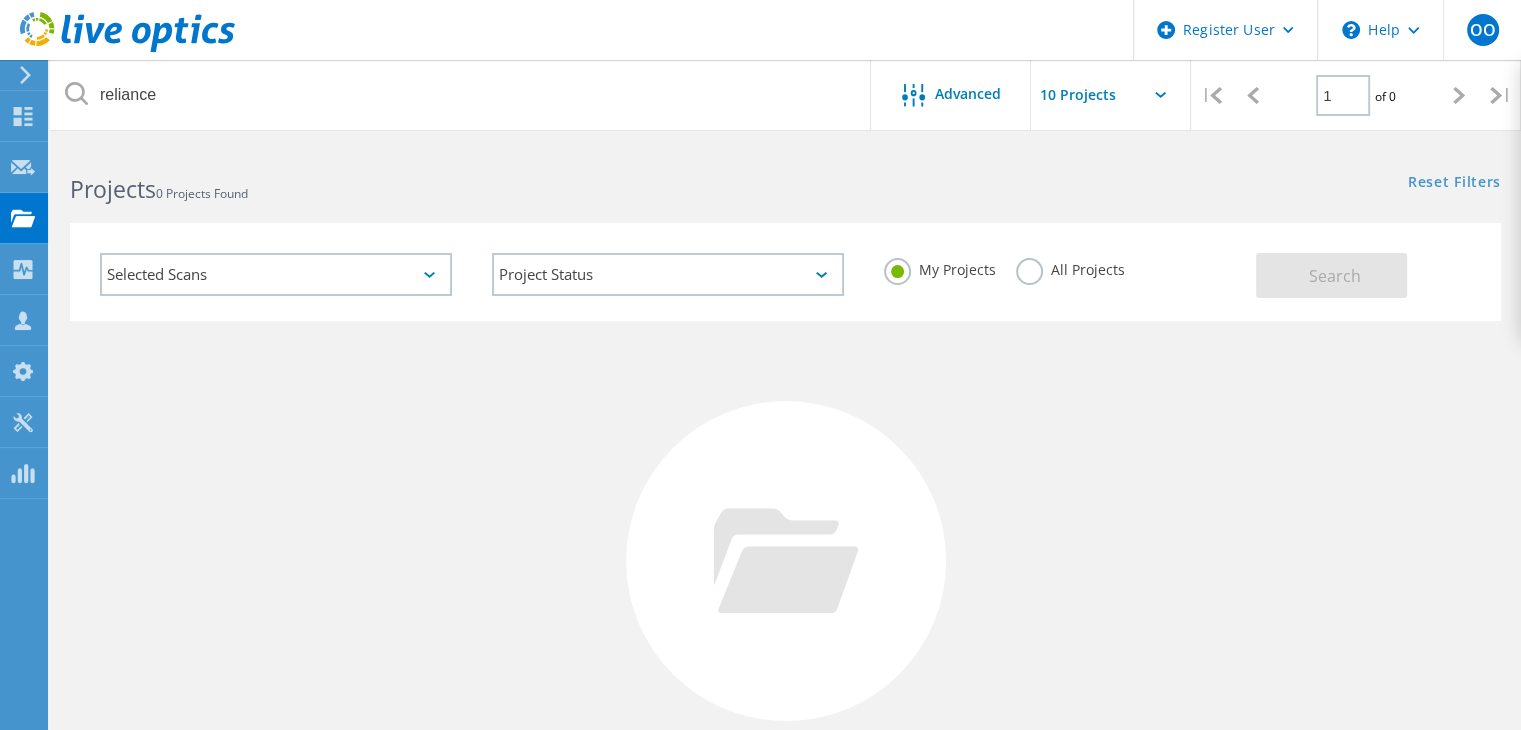 click on "All Projects" 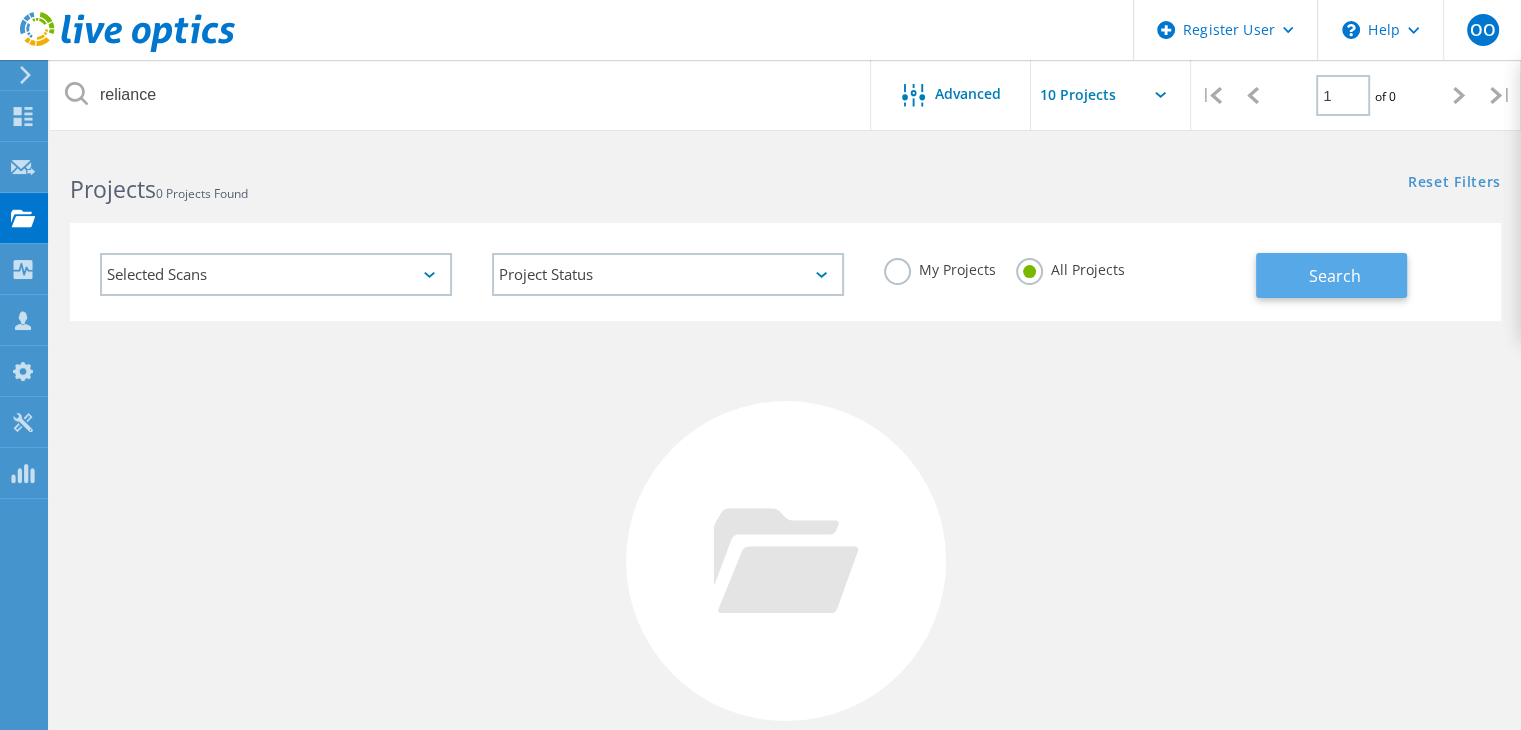 click on "Search" 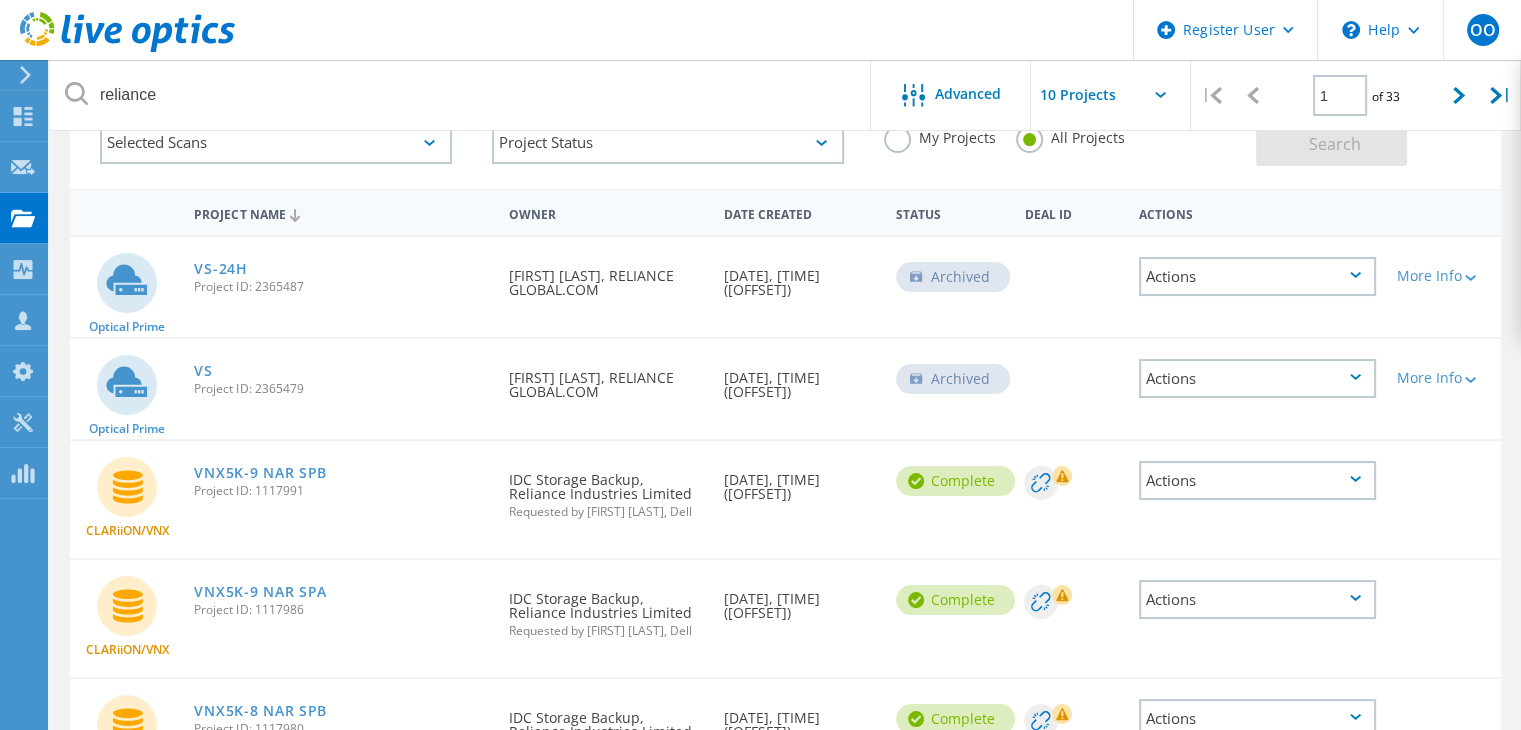 click on "Actions" 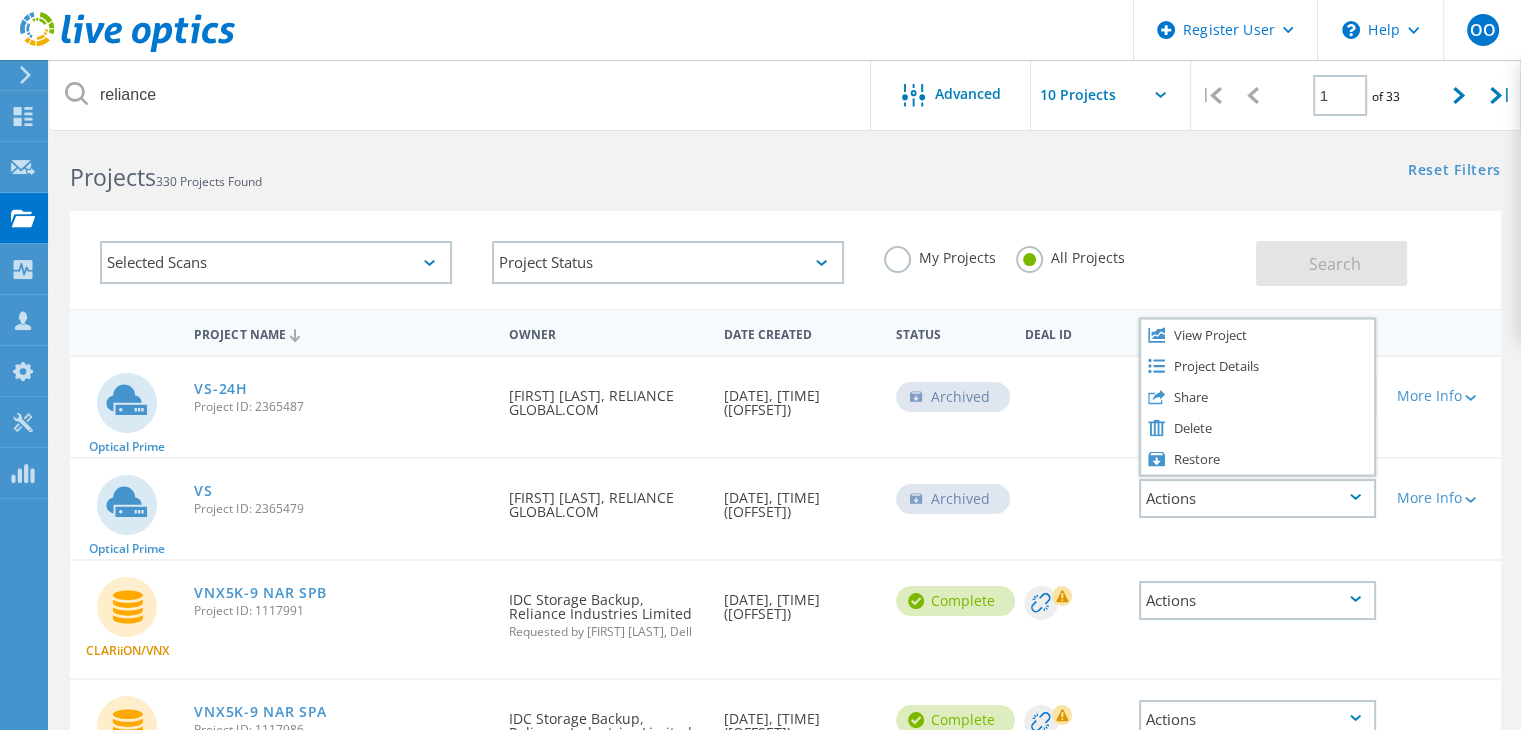 scroll, scrollTop: 3, scrollLeft: 0, axis: vertical 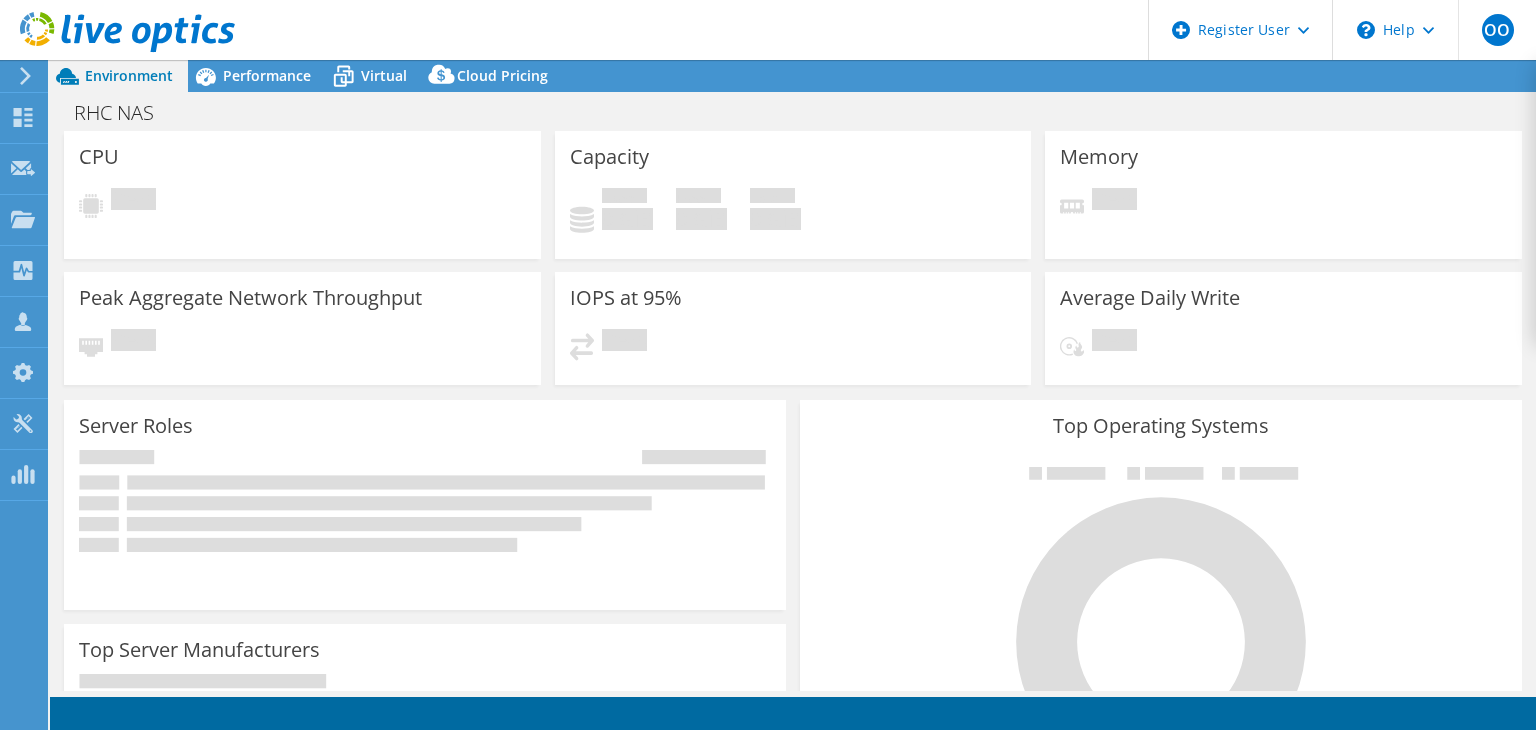 select on "USD" 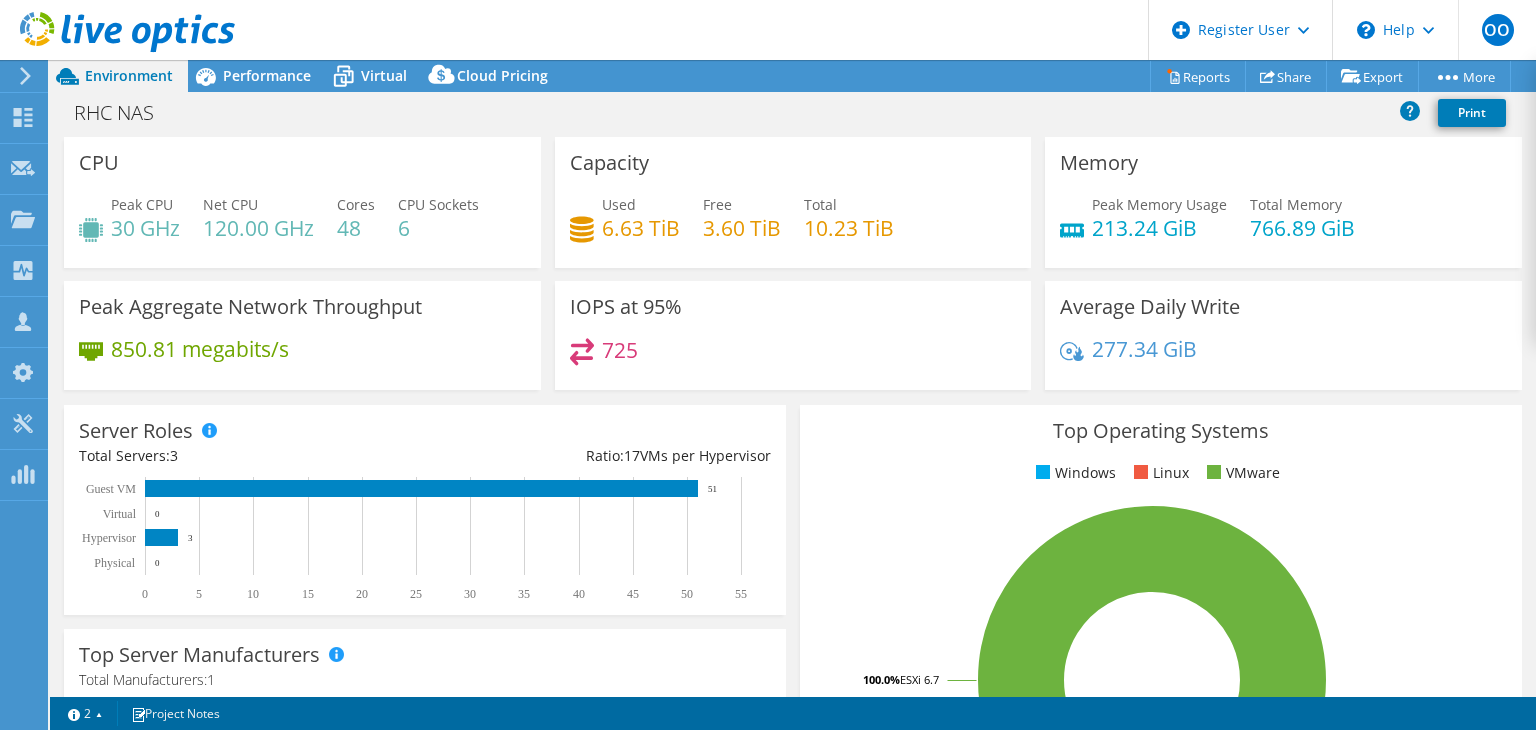 drag, startPoint x: 0, startPoint y: 0, endPoint x: 711, endPoint y: 598, distance: 929.0452 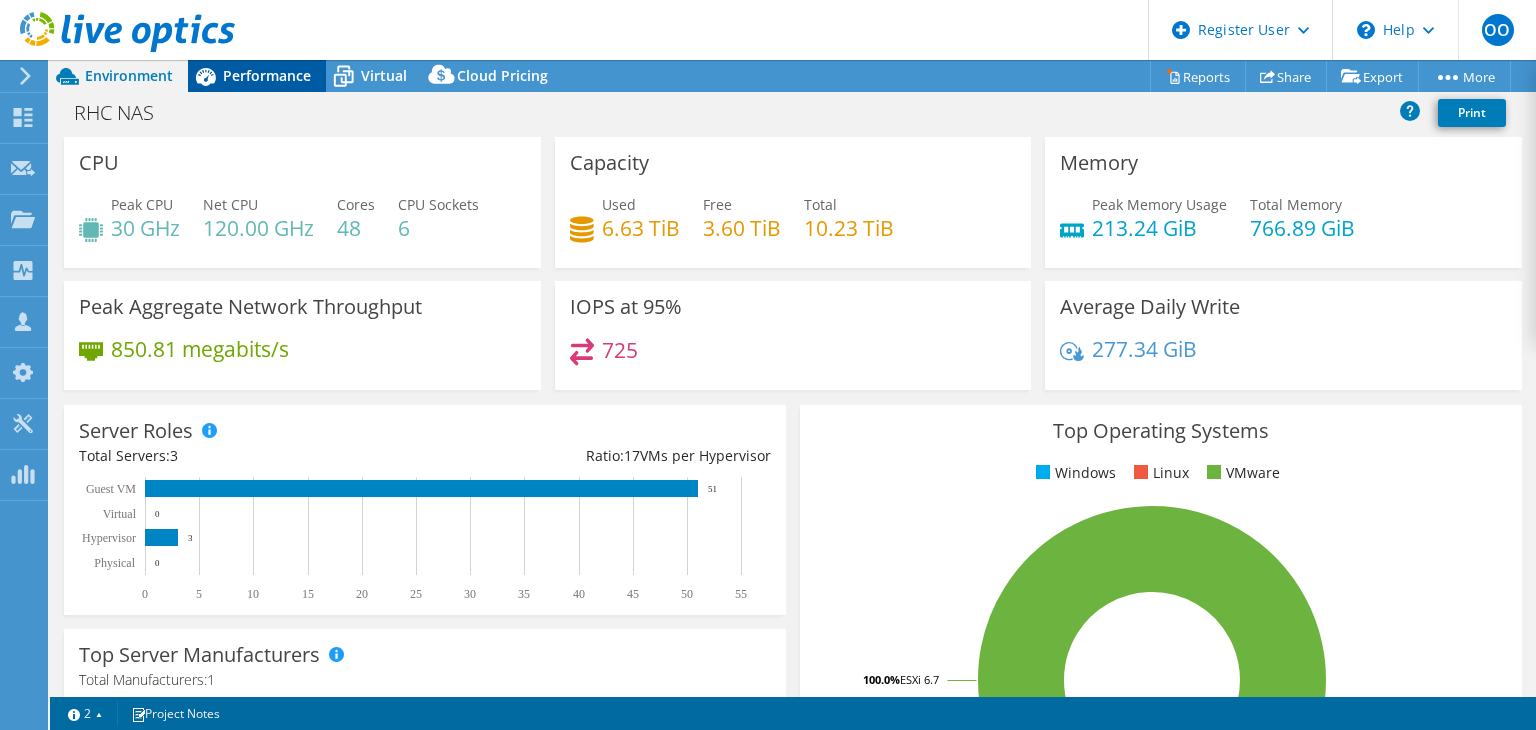 click on "Performance" at bounding box center [267, 75] 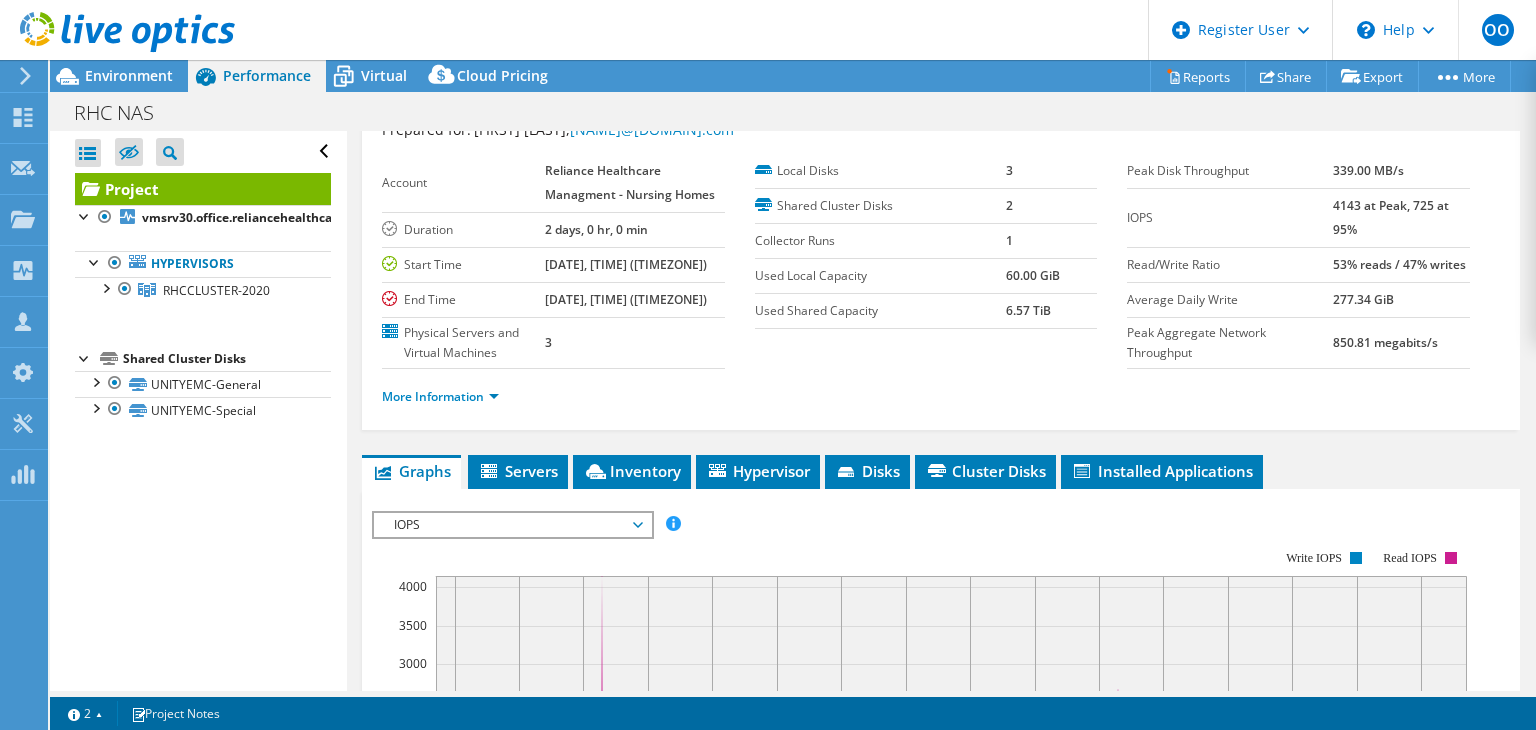 scroll, scrollTop: 43, scrollLeft: 0, axis: vertical 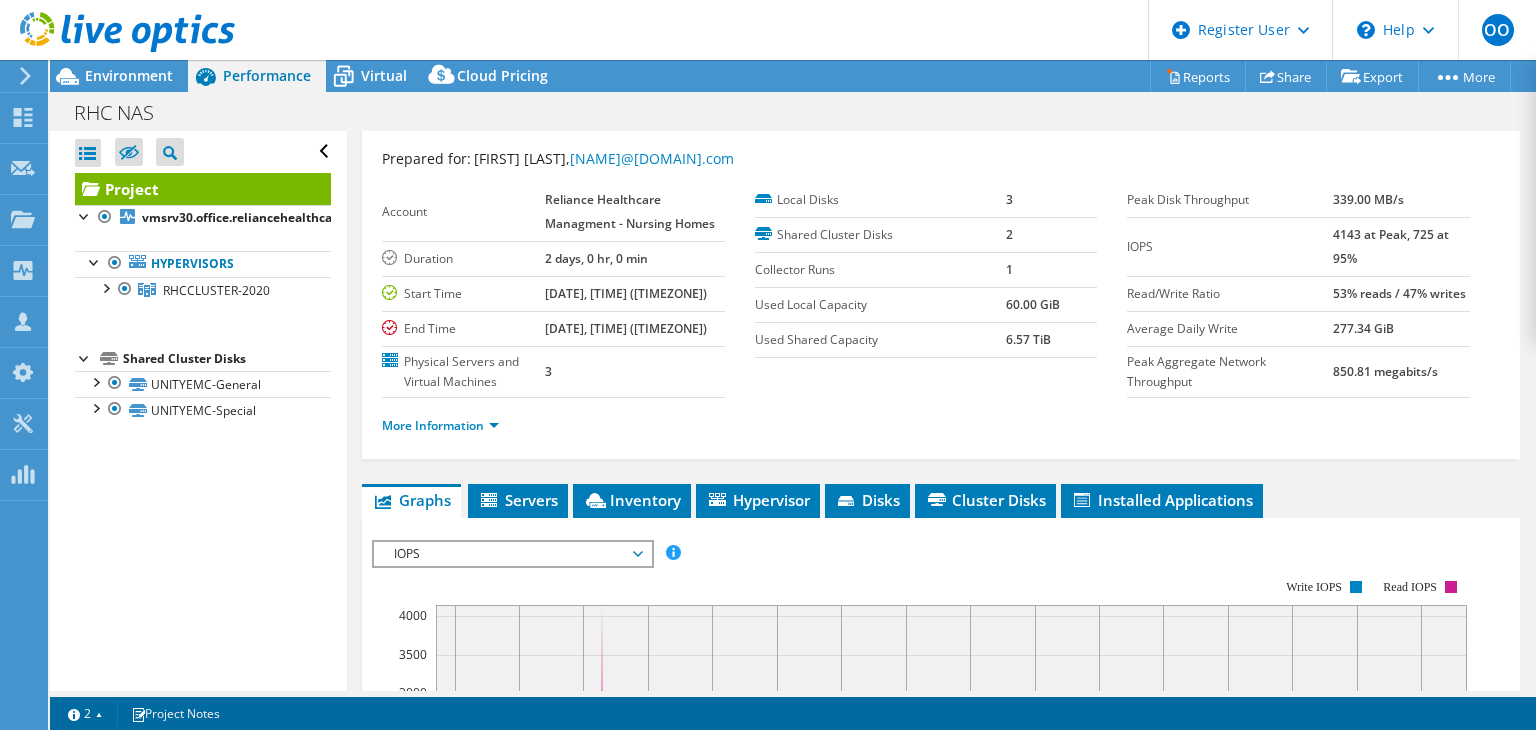 click at bounding box center (117, 33) 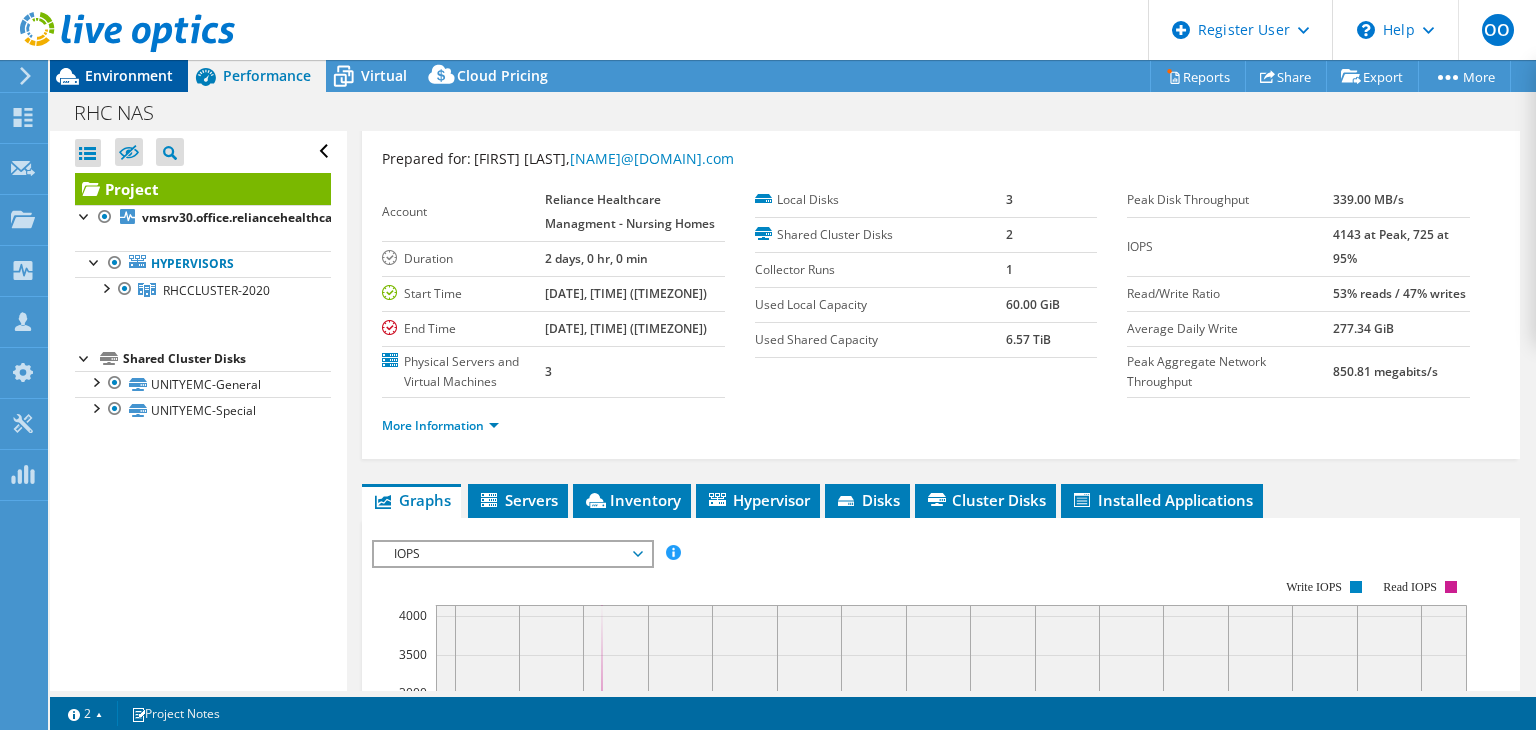 click on "Environment" at bounding box center [129, 75] 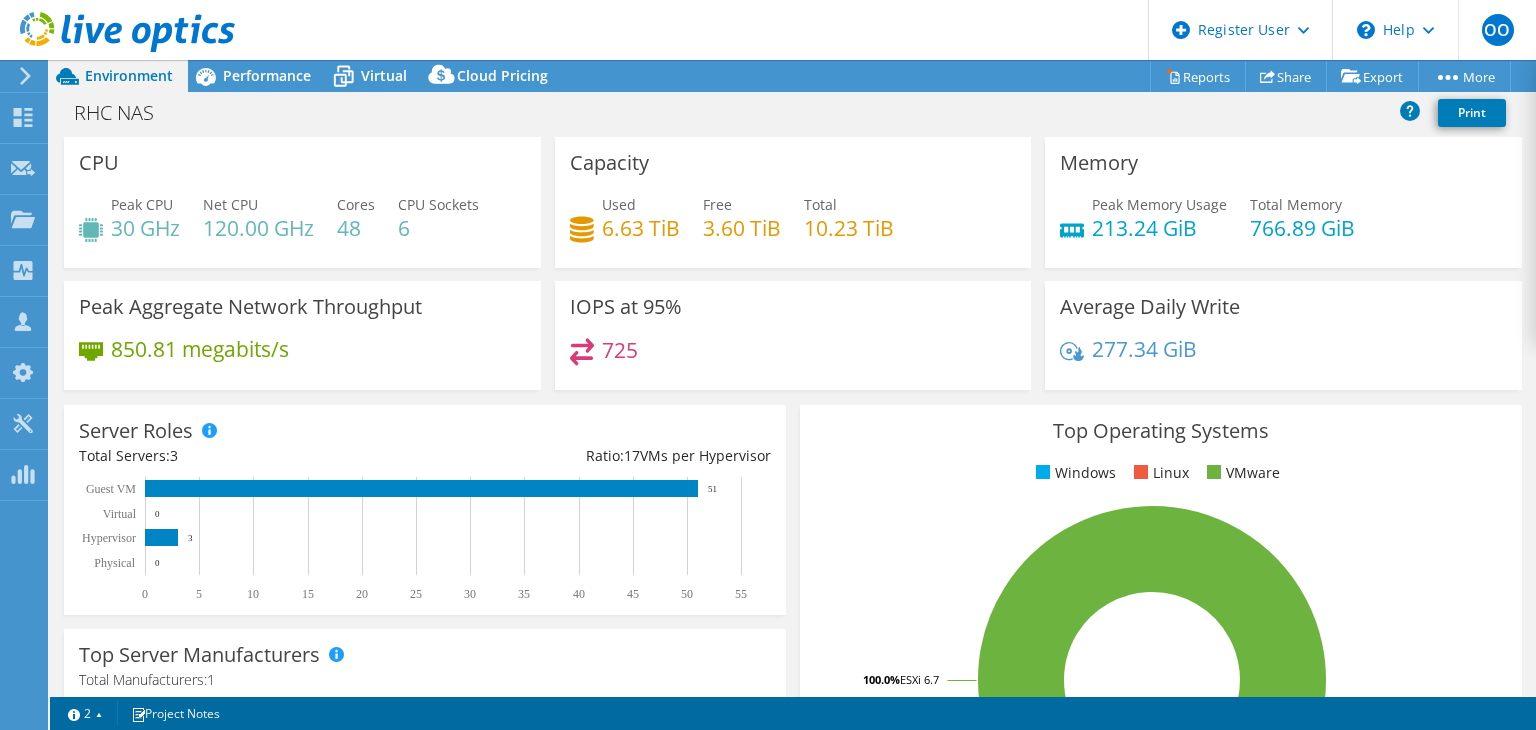 click 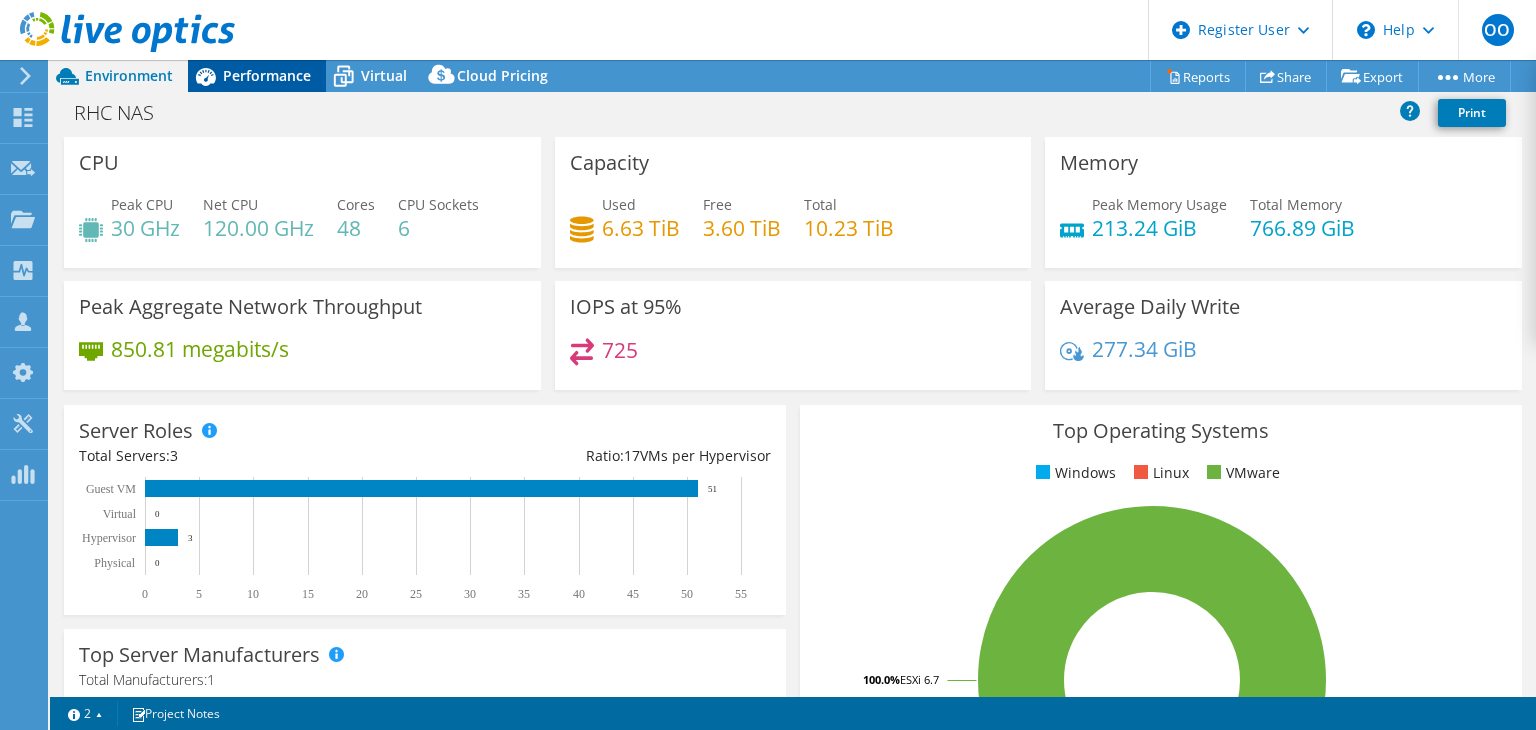 click on "Performance" at bounding box center [267, 75] 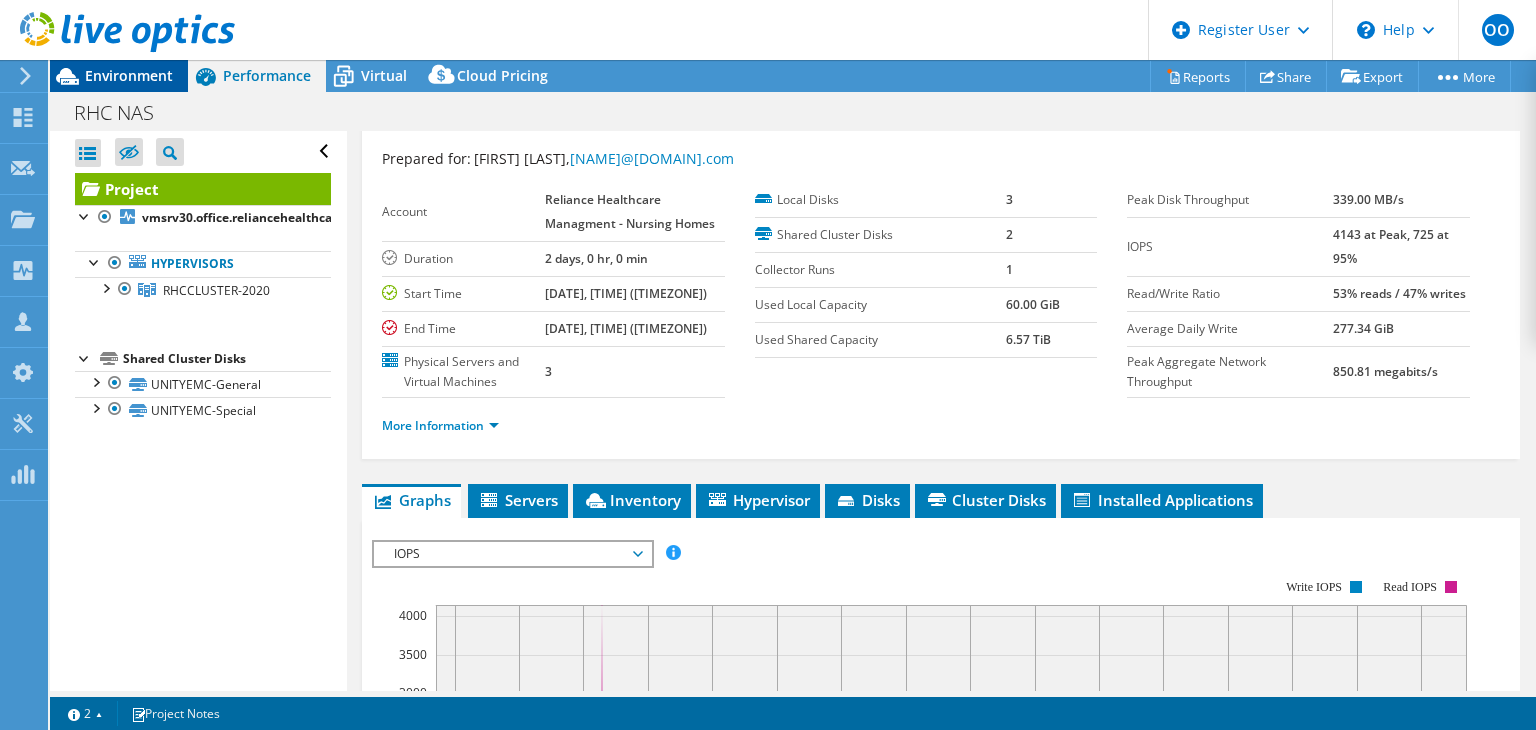 click on "Environment" at bounding box center (129, 75) 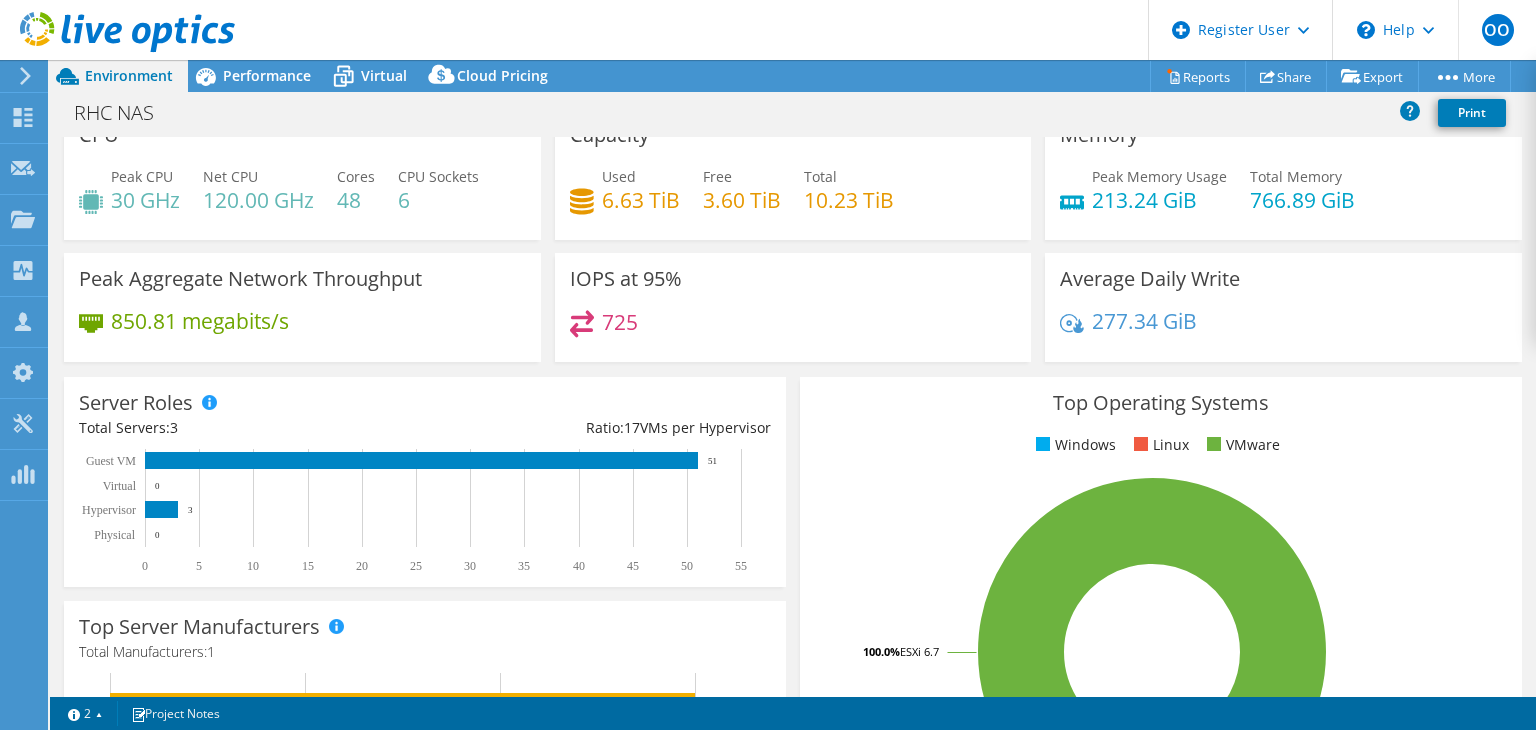 scroll, scrollTop: 30, scrollLeft: 0, axis: vertical 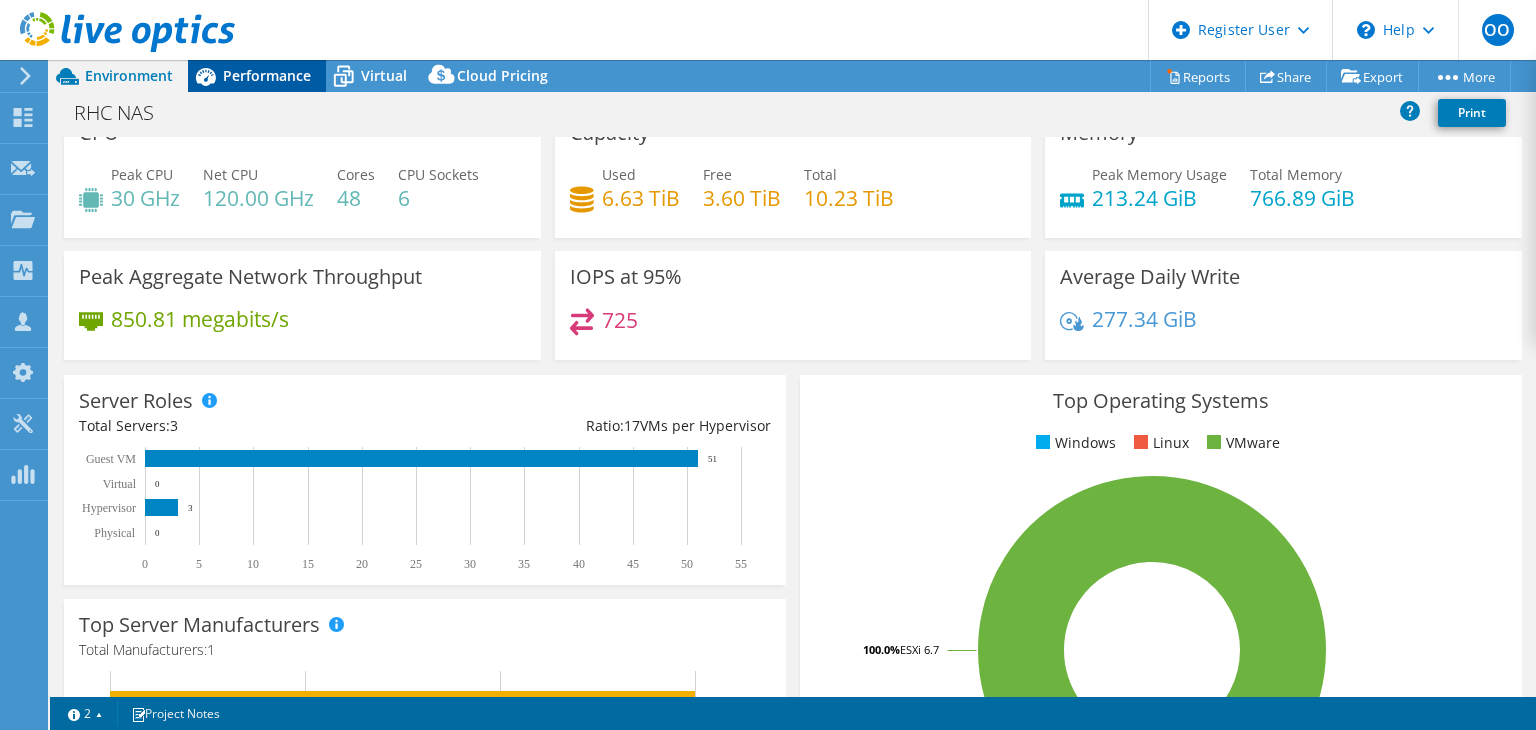 click on "Performance" at bounding box center [267, 75] 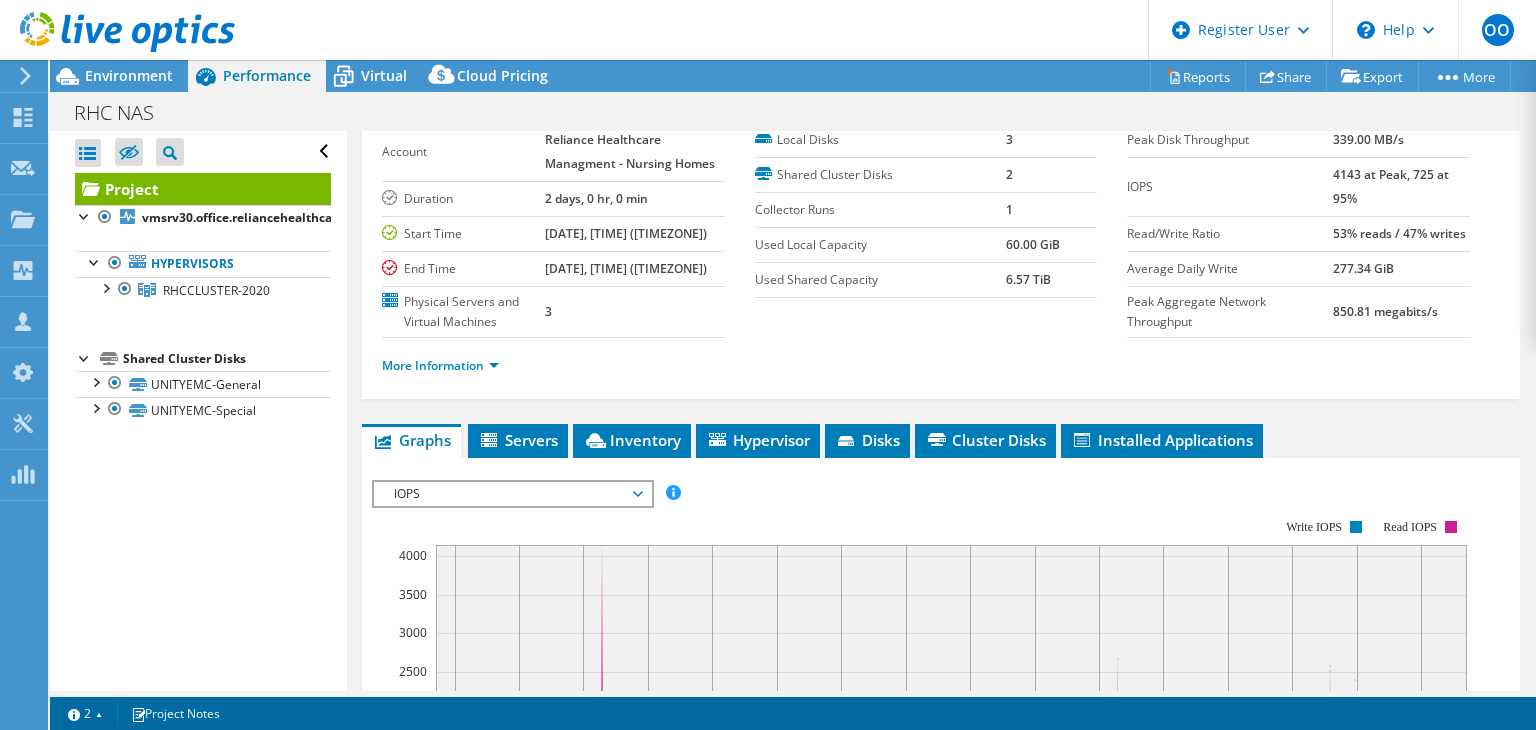 scroll, scrollTop: 100, scrollLeft: 0, axis: vertical 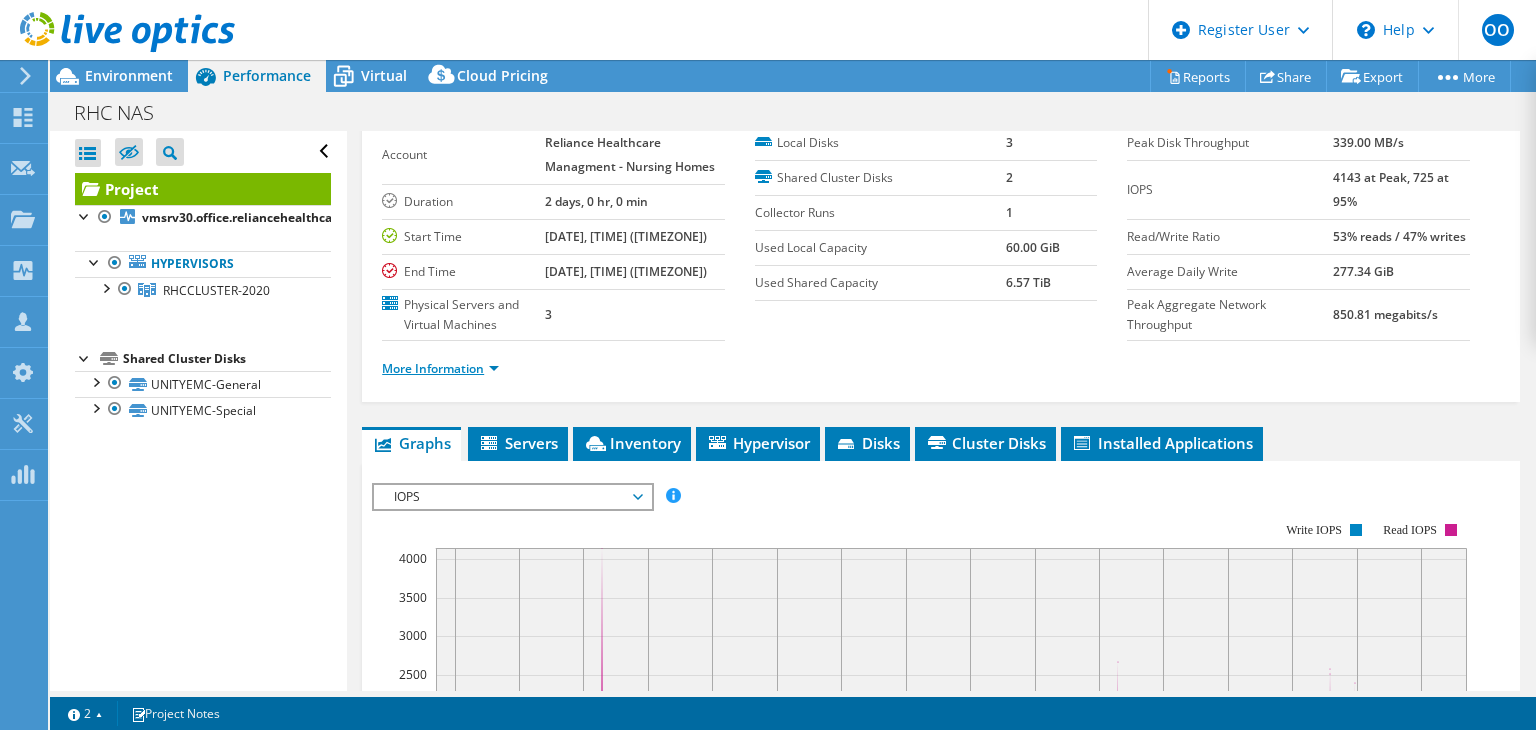click on "More Information" at bounding box center (440, 368) 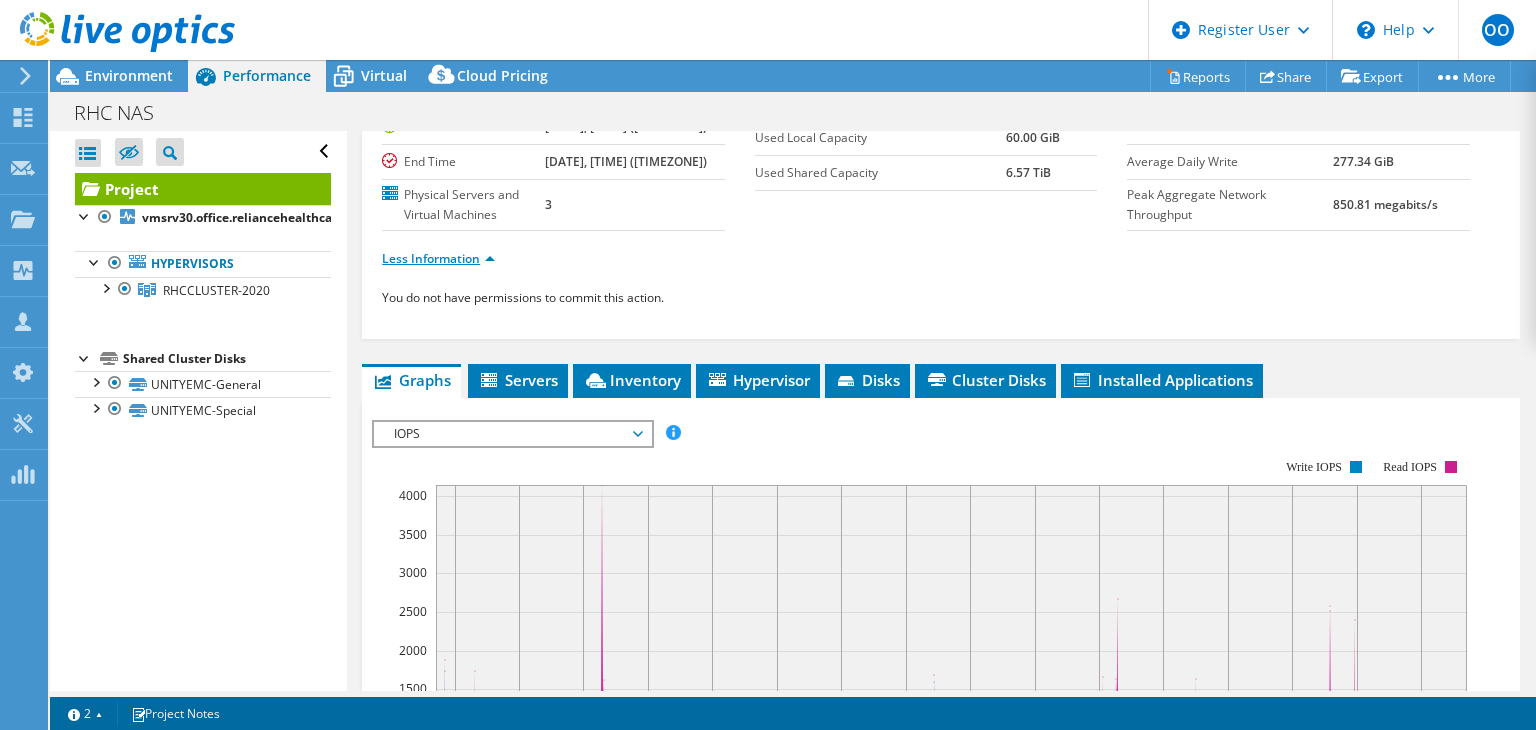 scroll, scrollTop: 208, scrollLeft: 0, axis: vertical 